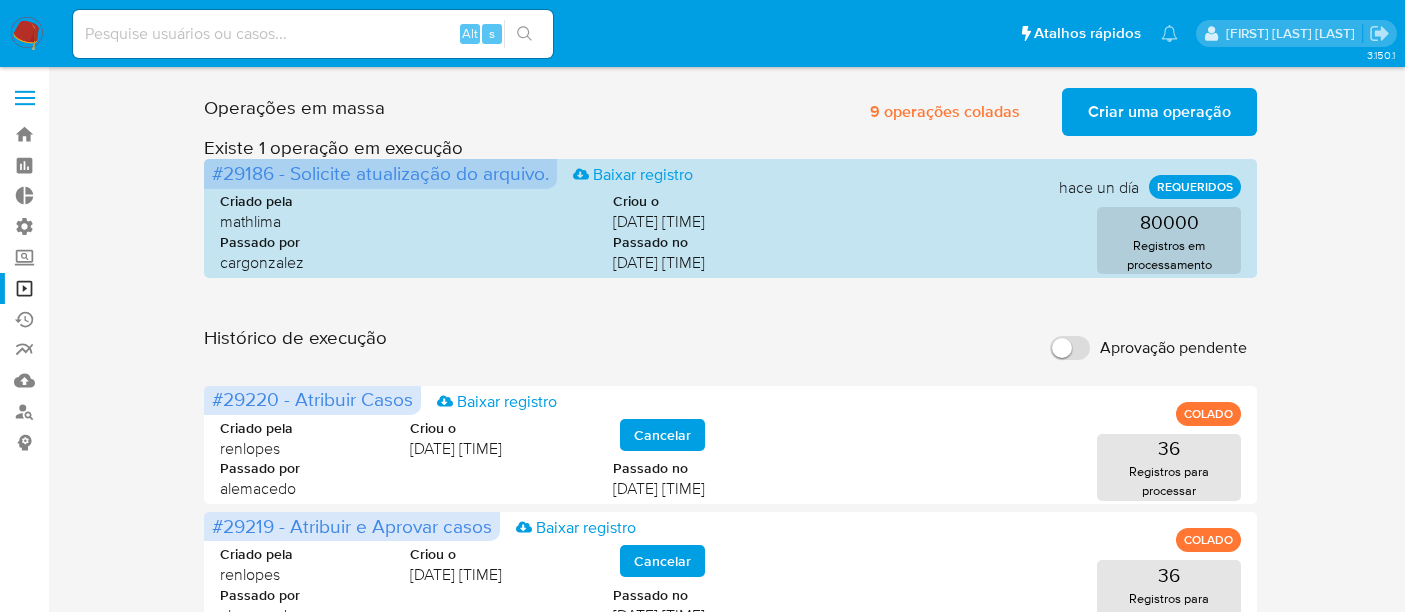 scroll, scrollTop: 0, scrollLeft: 0, axis: both 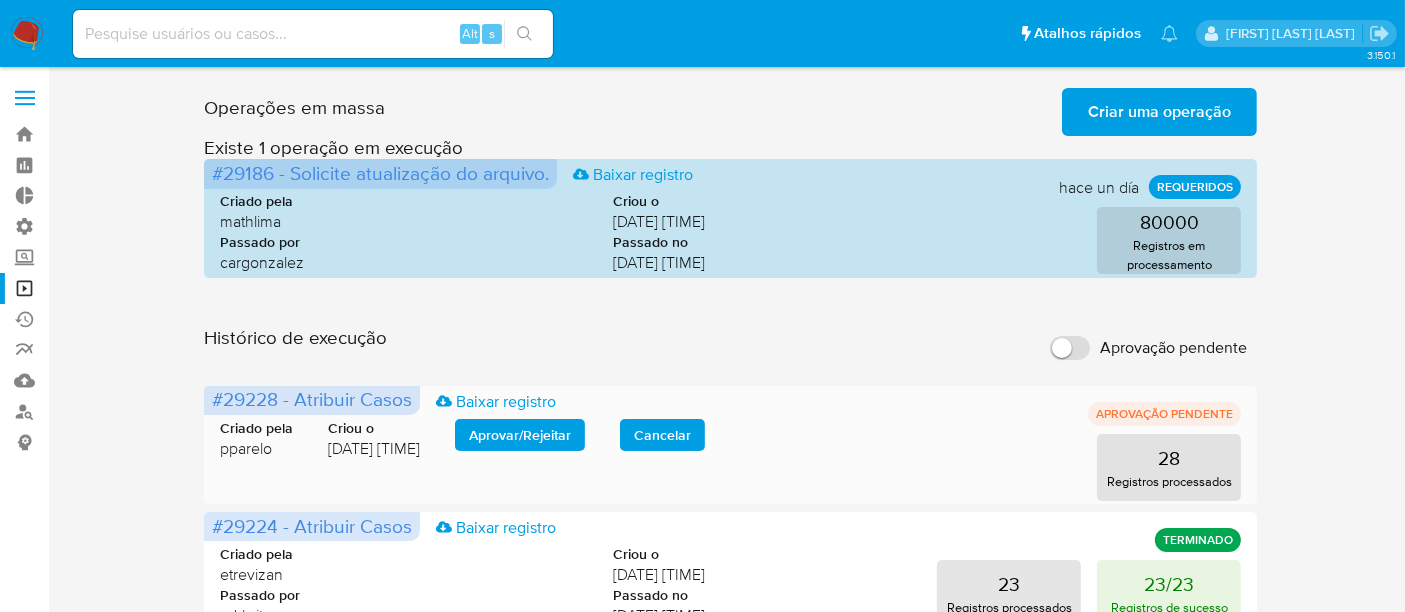 click on "Aprovar  /  Rejeitar" at bounding box center [520, 435] 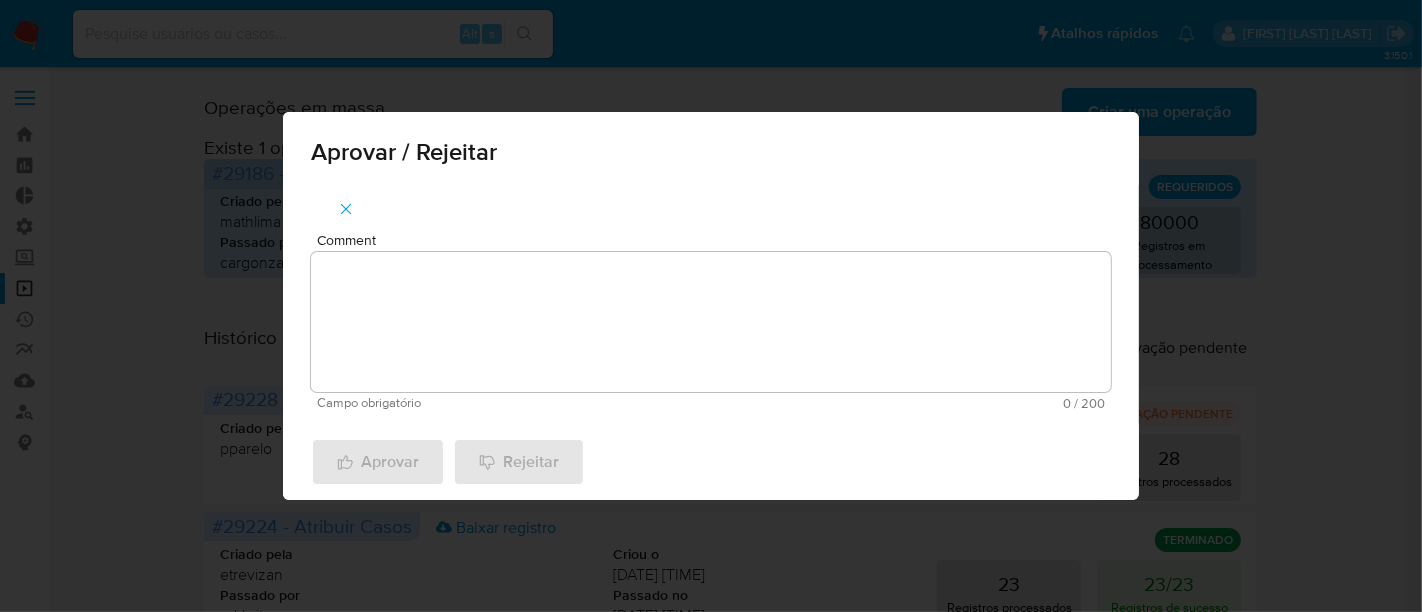 click on "Comment" at bounding box center (711, 322) 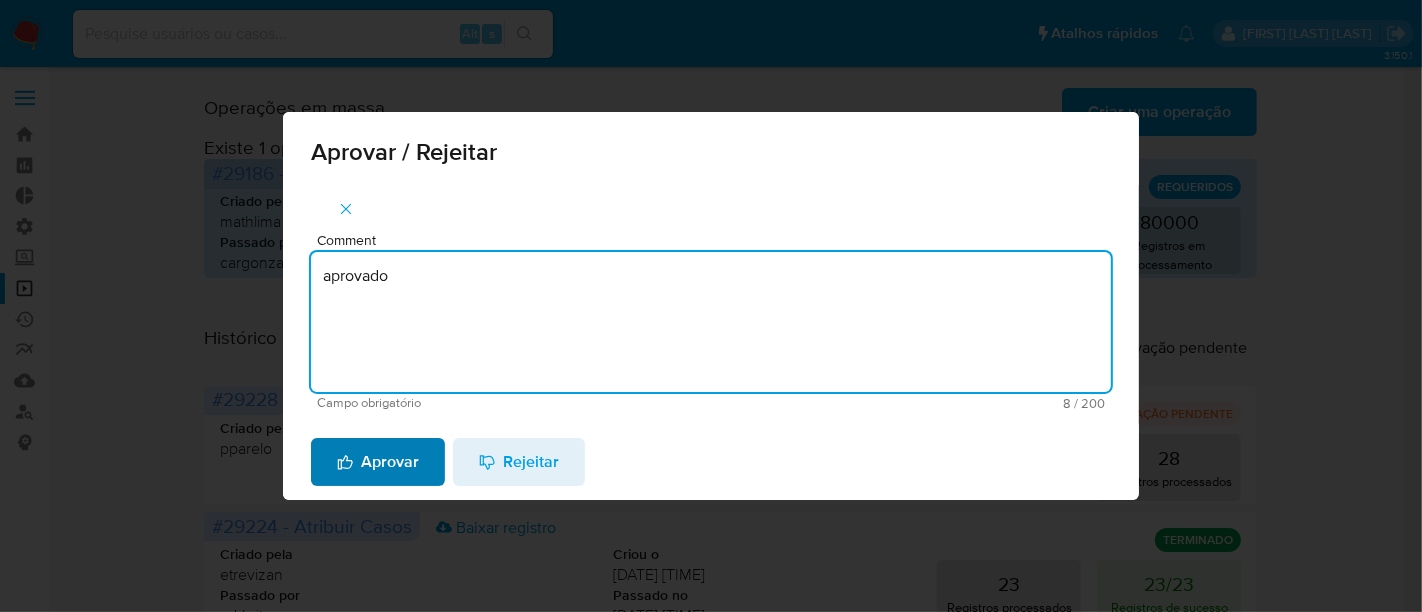 type on "aprovado" 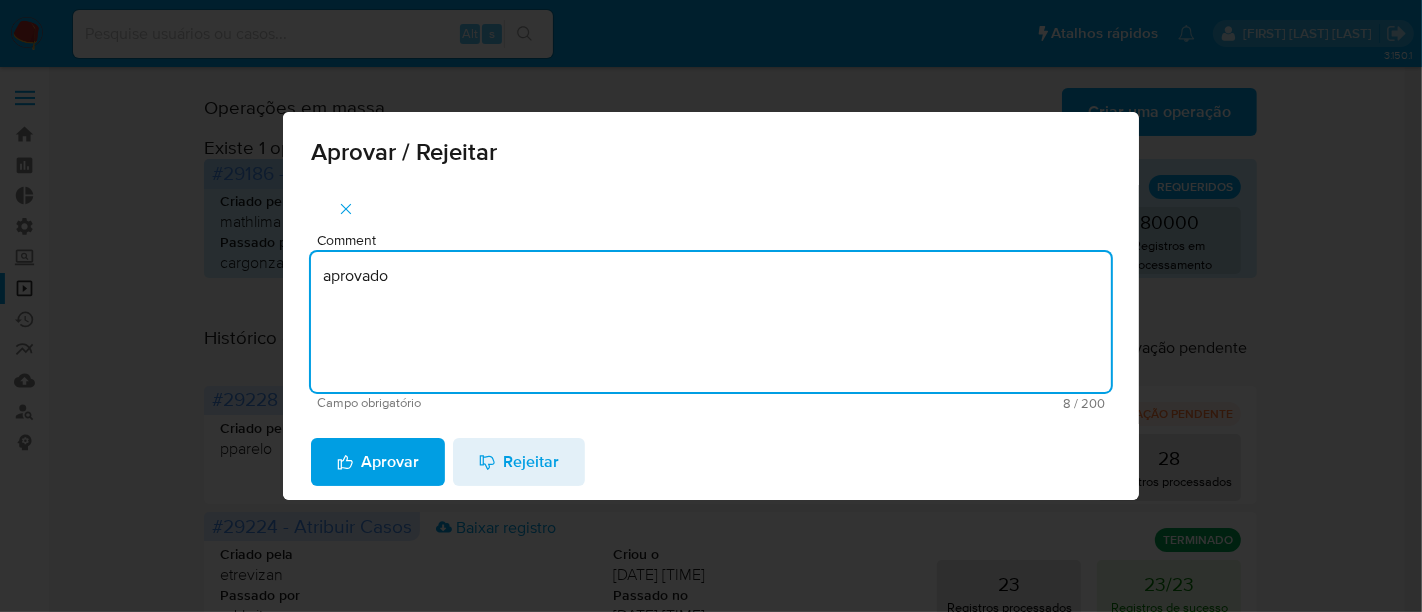 click on "Aprovar" at bounding box center (378, 462) 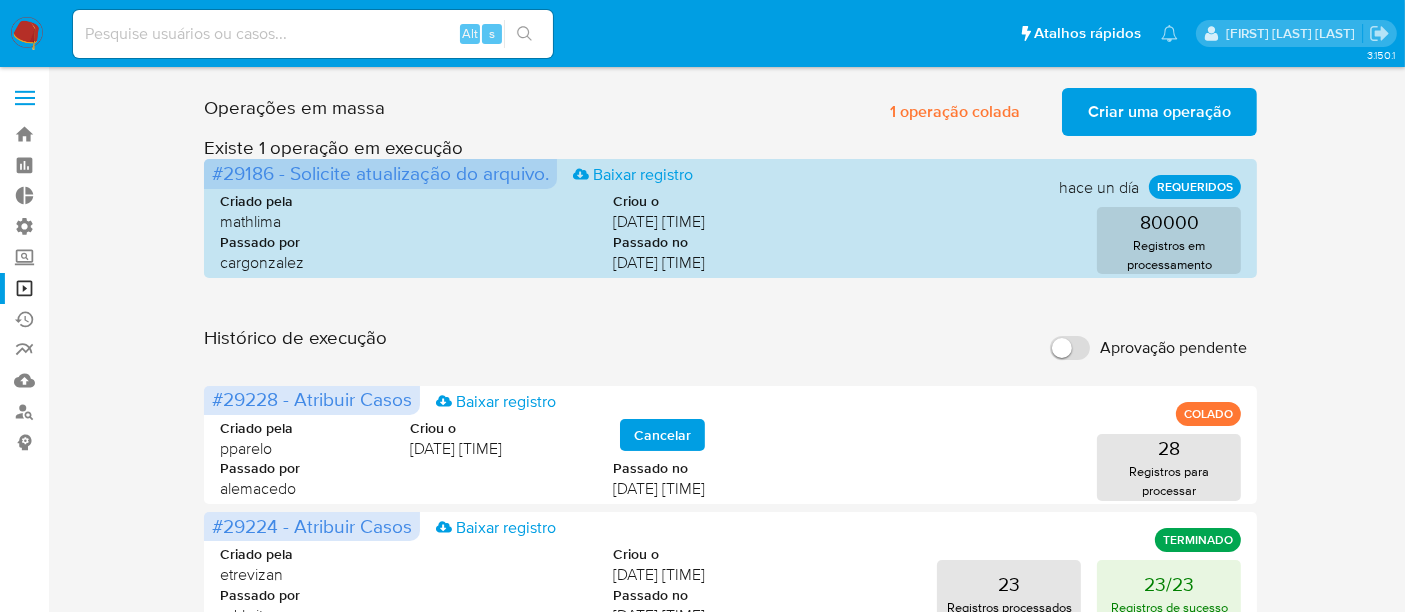 click on "Criar uma operação" at bounding box center (1159, 112) 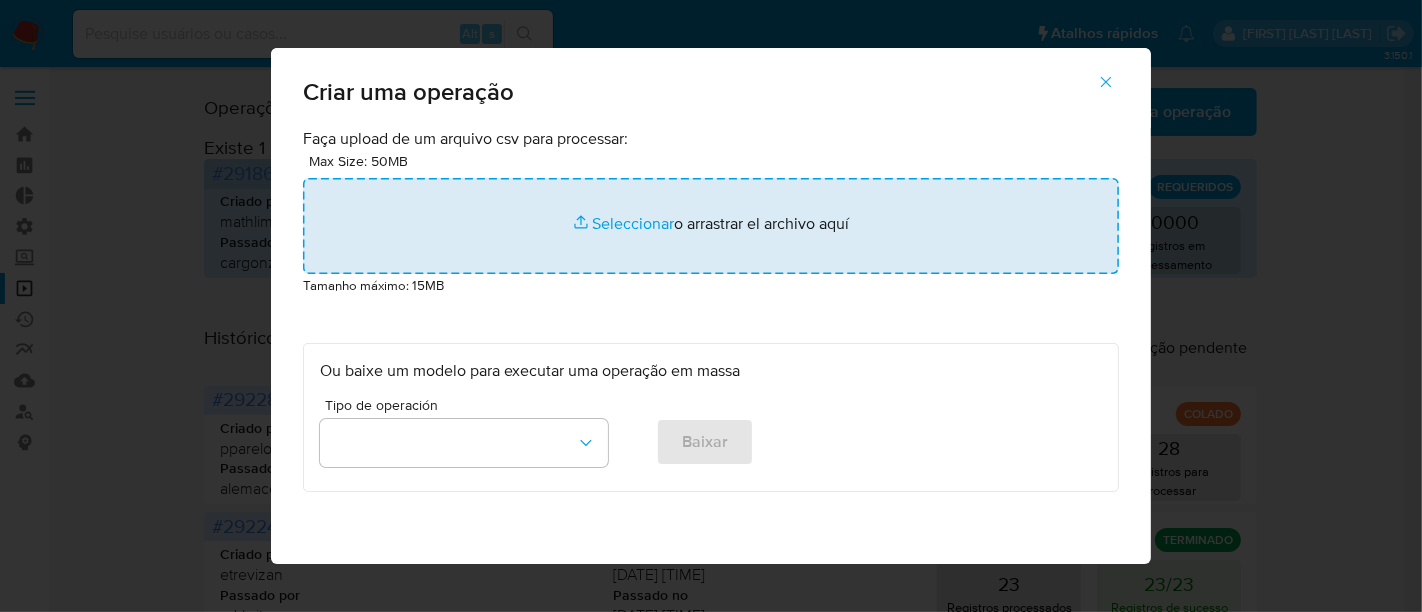 click at bounding box center (711, 226) 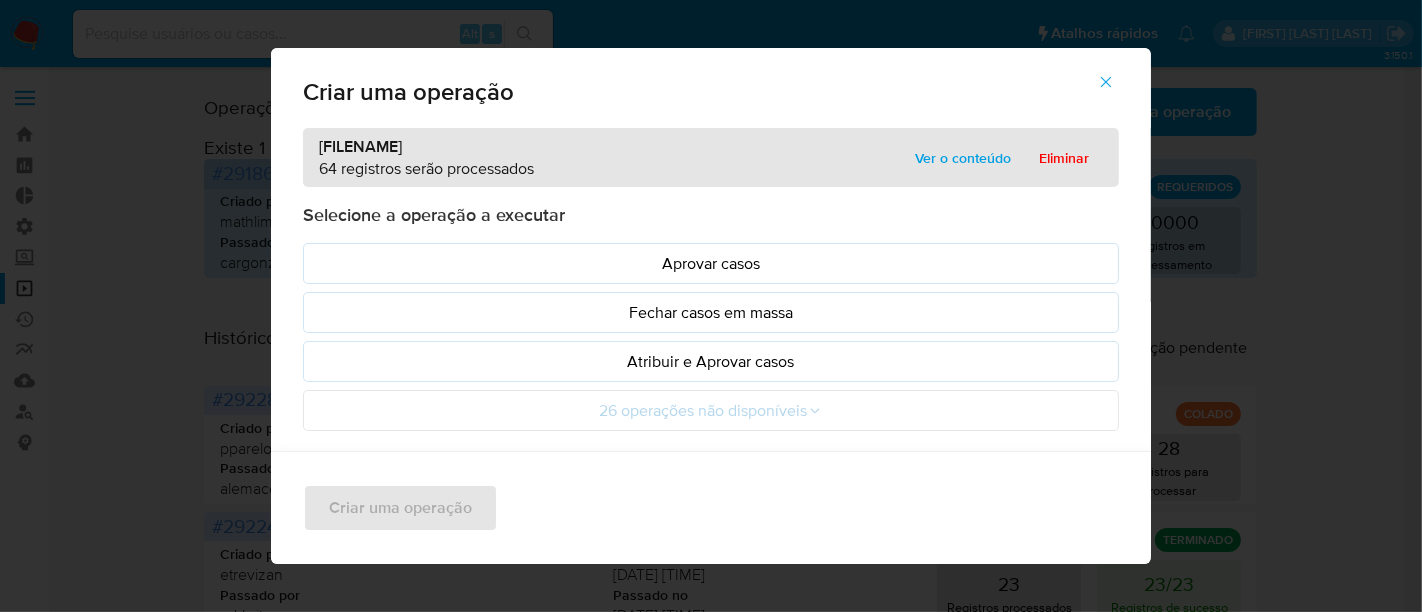 click on "Ver o conteúdo" at bounding box center [963, 158] 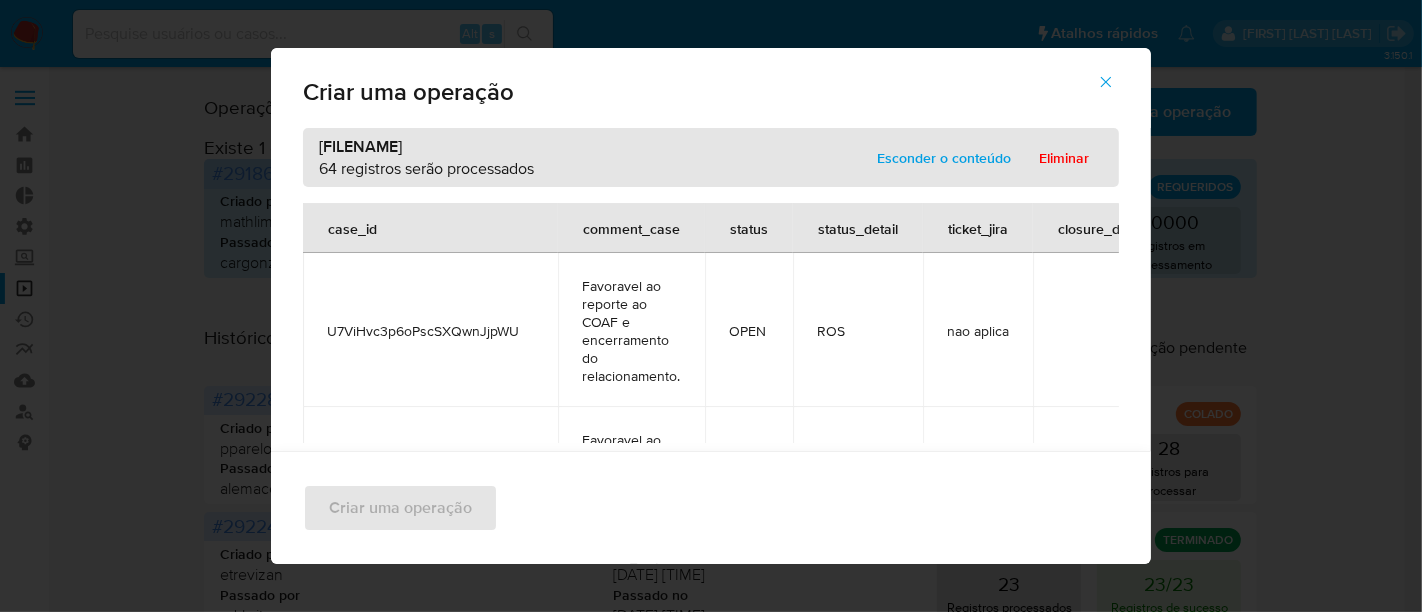 click on "Esconder o conteúdo" at bounding box center (944, 158) 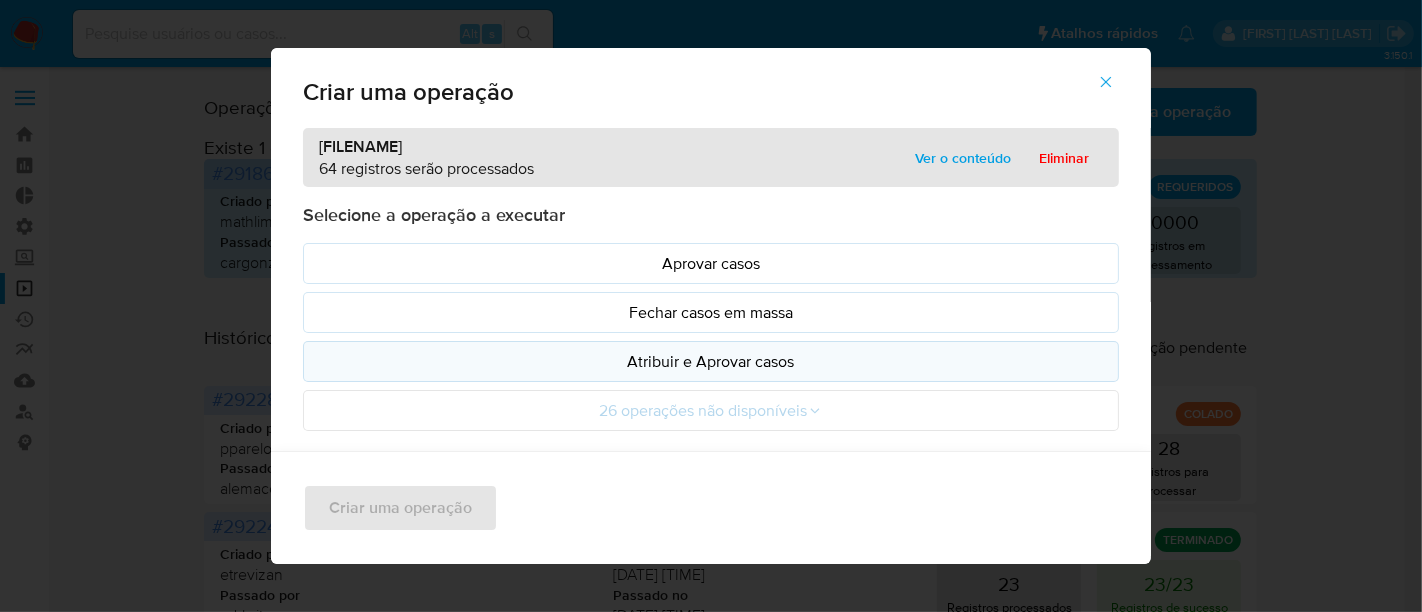 click on "Atribuir e Aprovar casos" at bounding box center [711, 361] 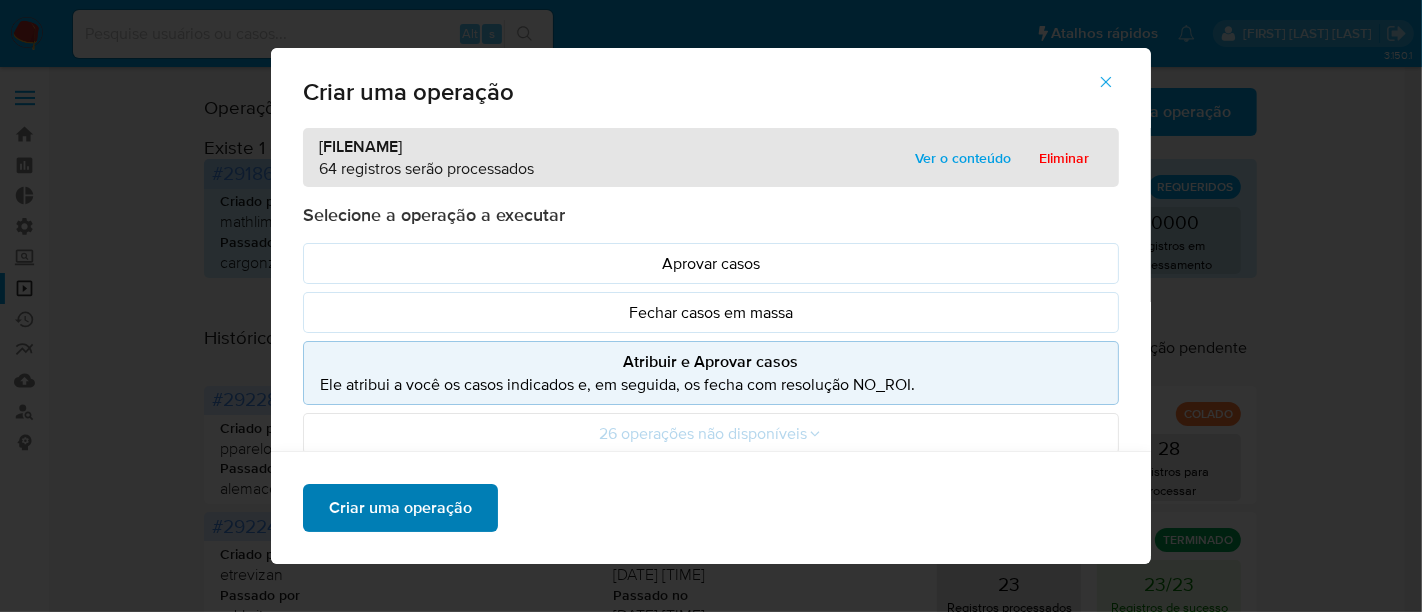 click on "Criar uma operação" at bounding box center [400, 508] 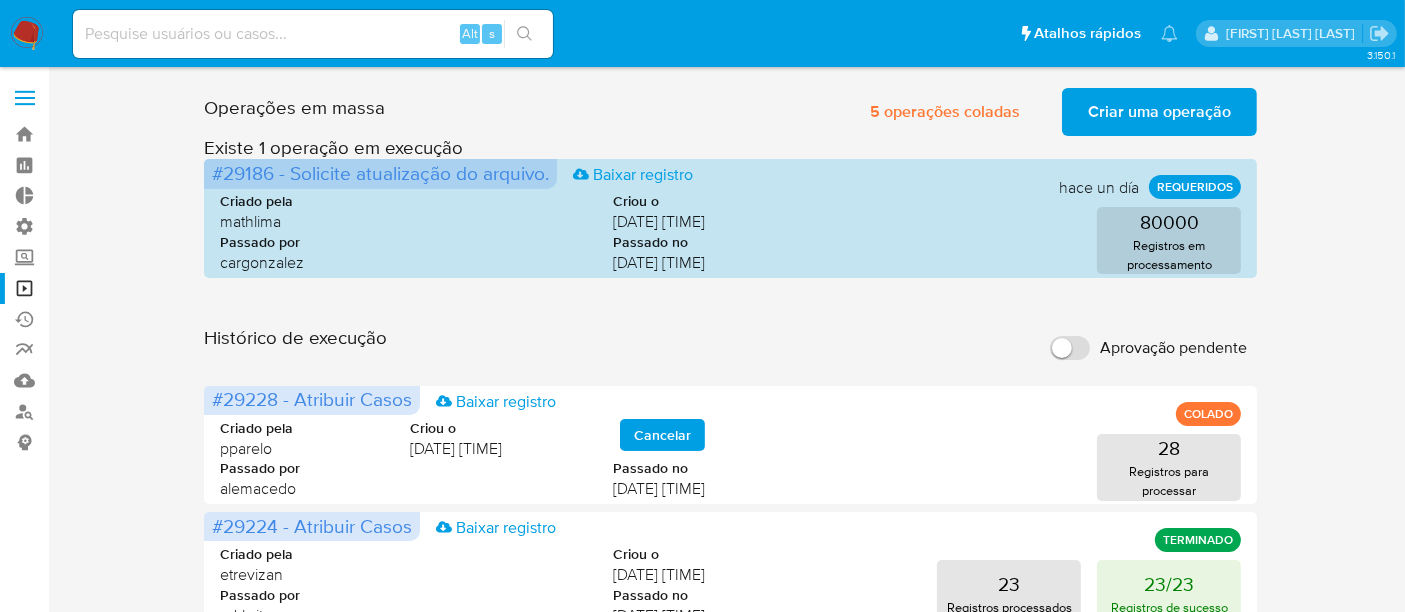 click on "Criar uma operação" at bounding box center [1159, 112] 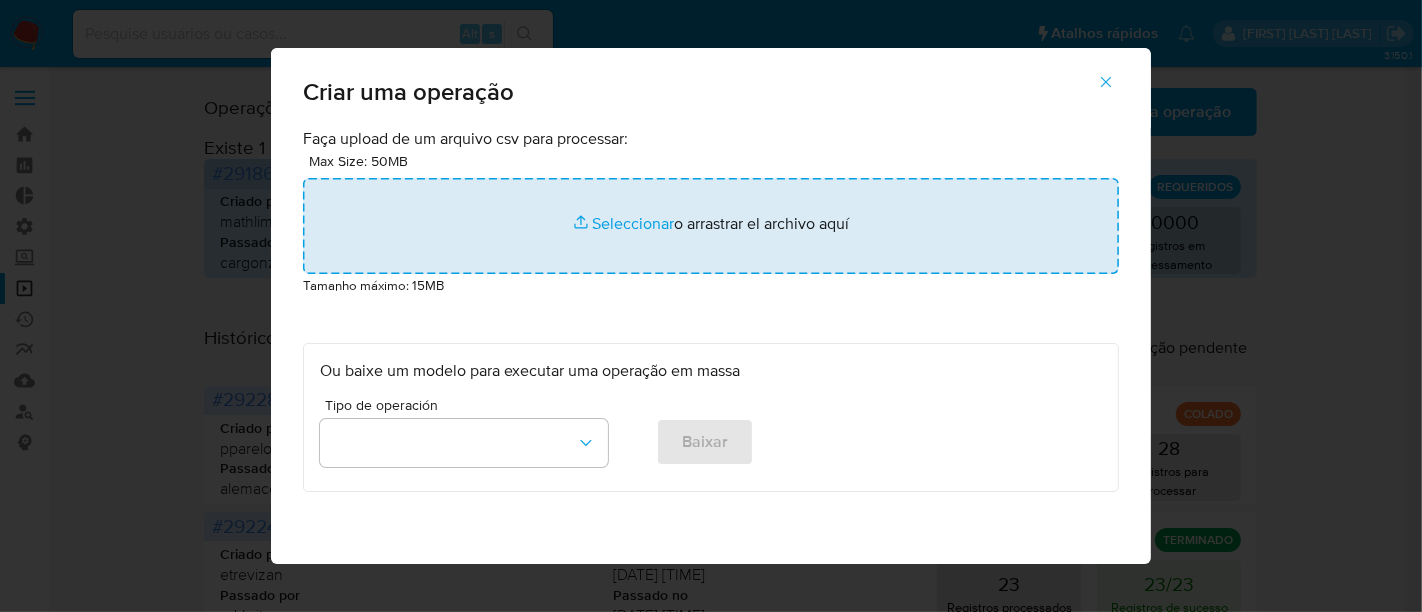 click at bounding box center [711, 226] 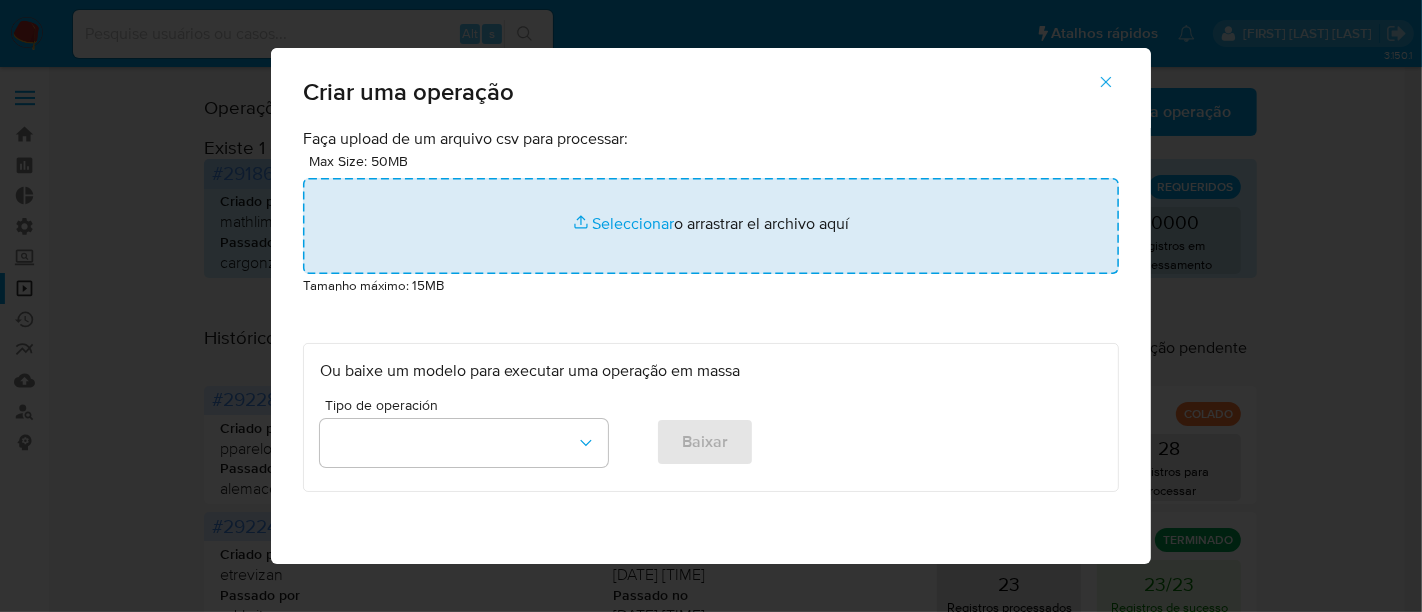 type on "C:\fakepath\ASSIGN_CASE (12).csv" 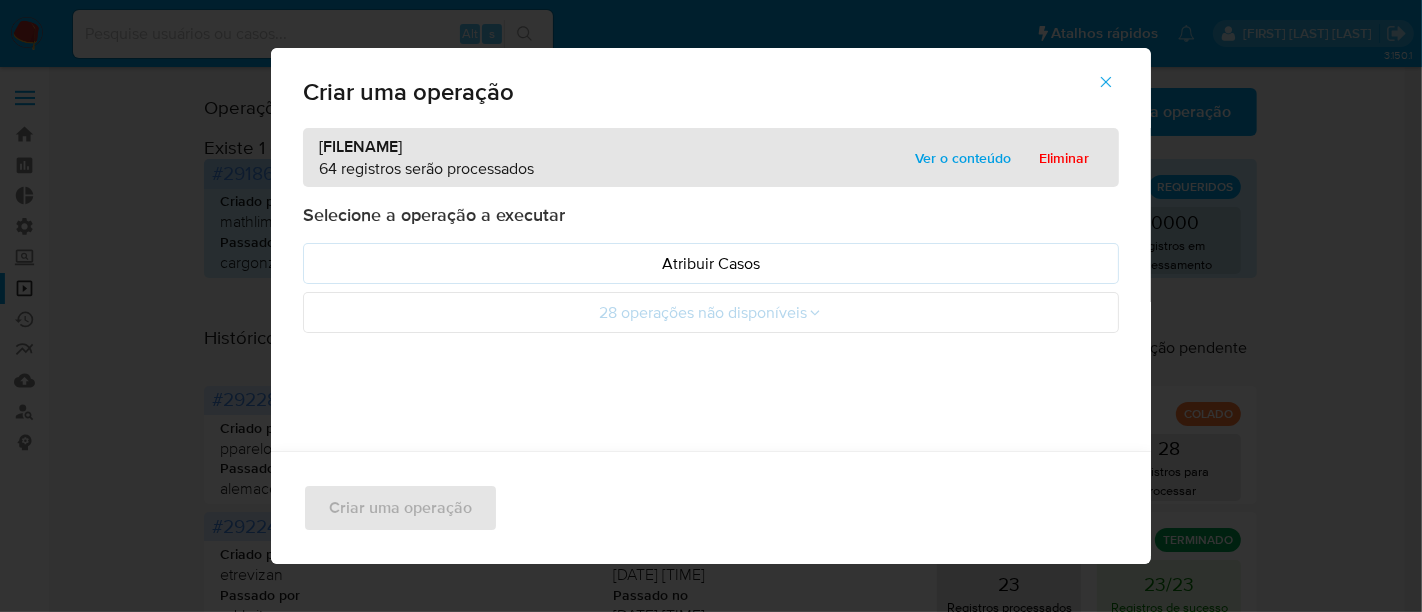 click on "Ver o conteúdo" at bounding box center [963, 158] 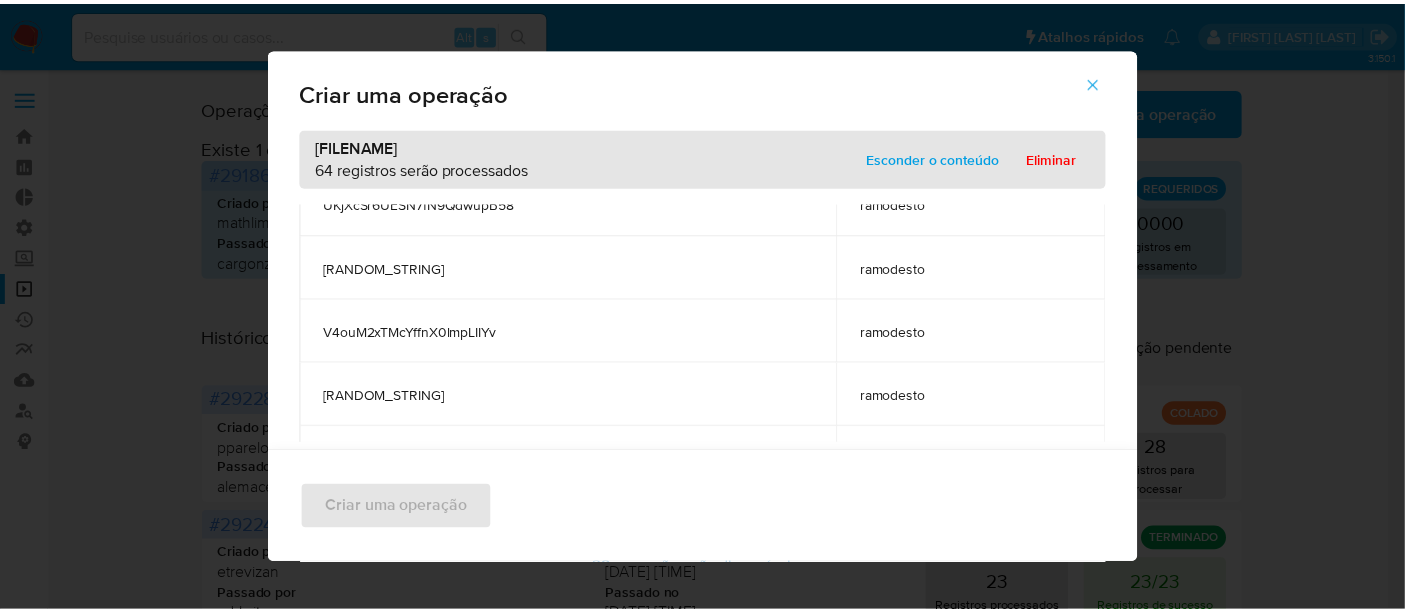 scroll, scrollTop: 3904, scrollLeft: 0, axis: vertical 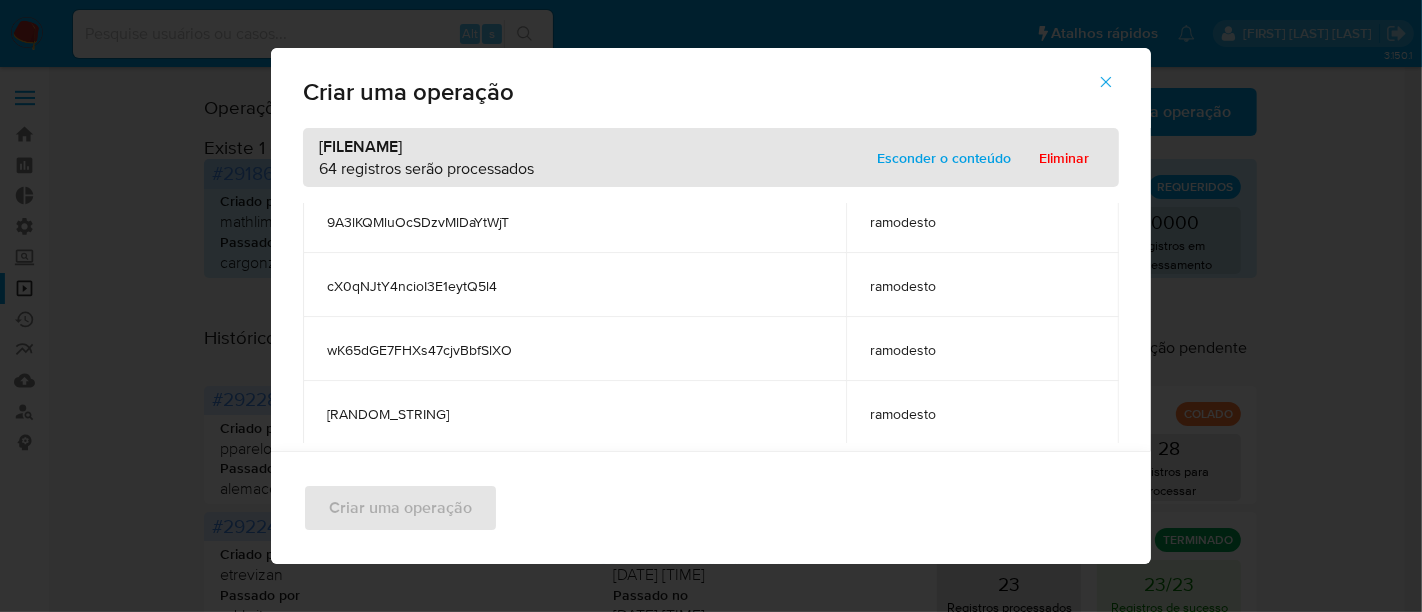 click on "Esconder o conteúdo" at bounding box center (944, 158) 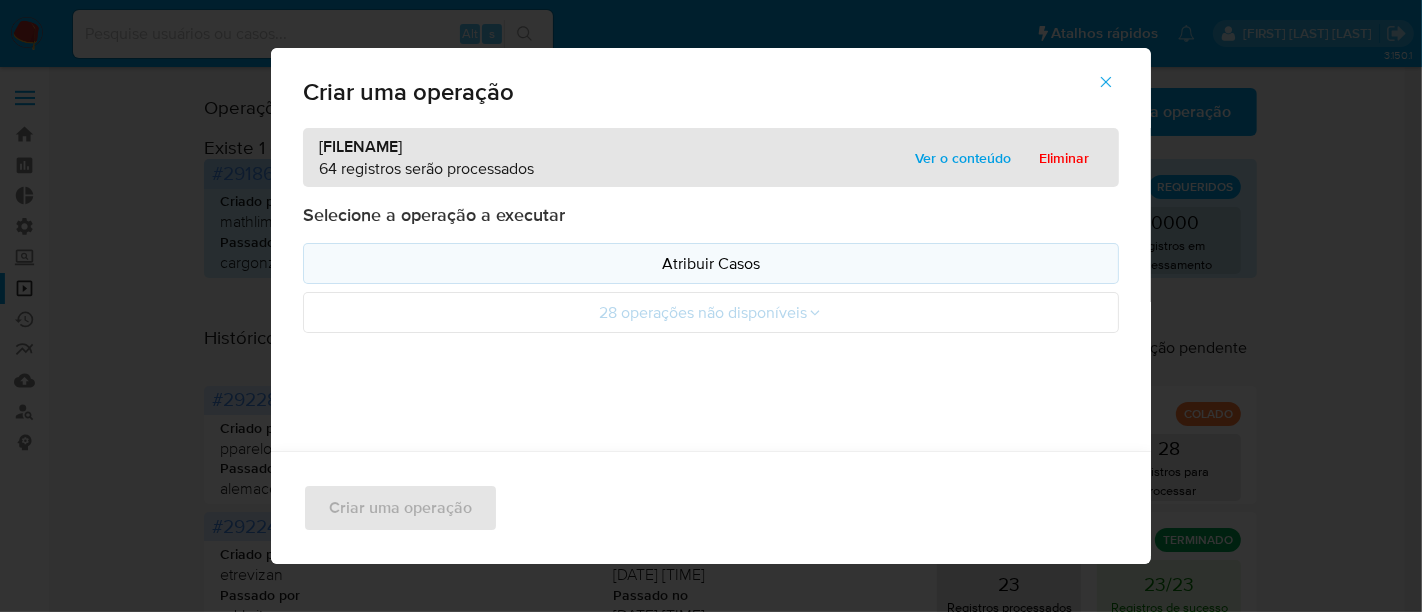 click on "Atribuir Casos" at bounding box center (711, 263) 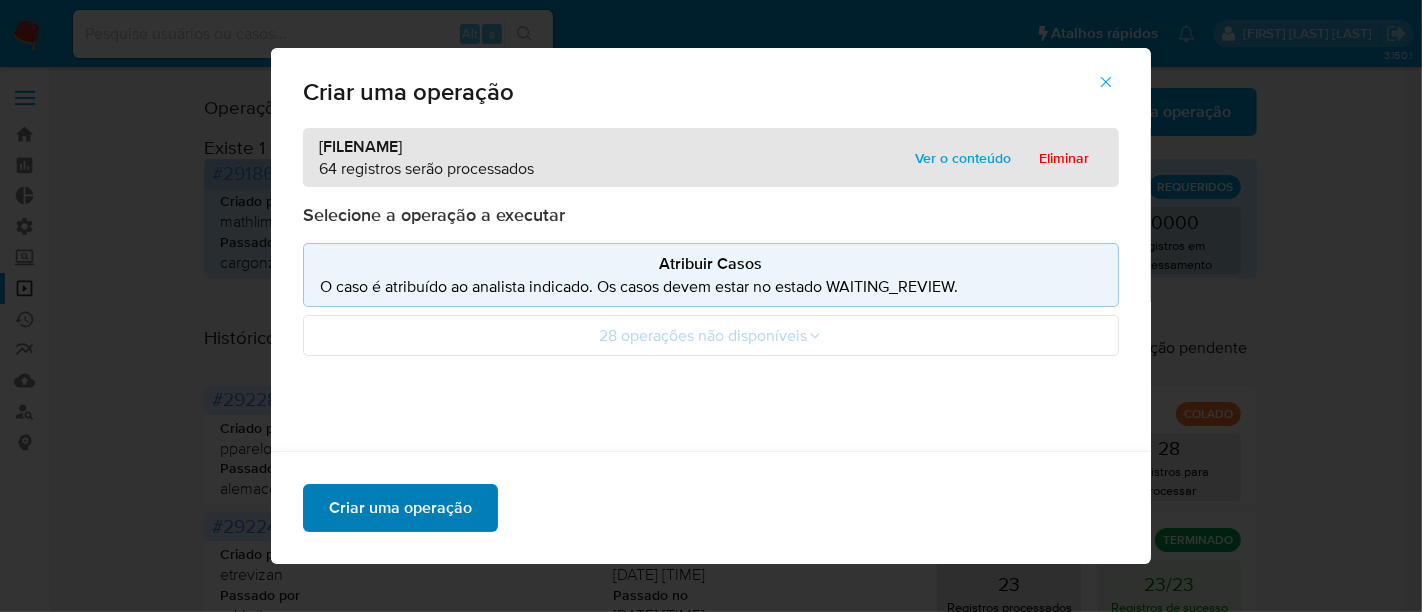 click on "Criar uma operação" at bounding box center (400, 508) 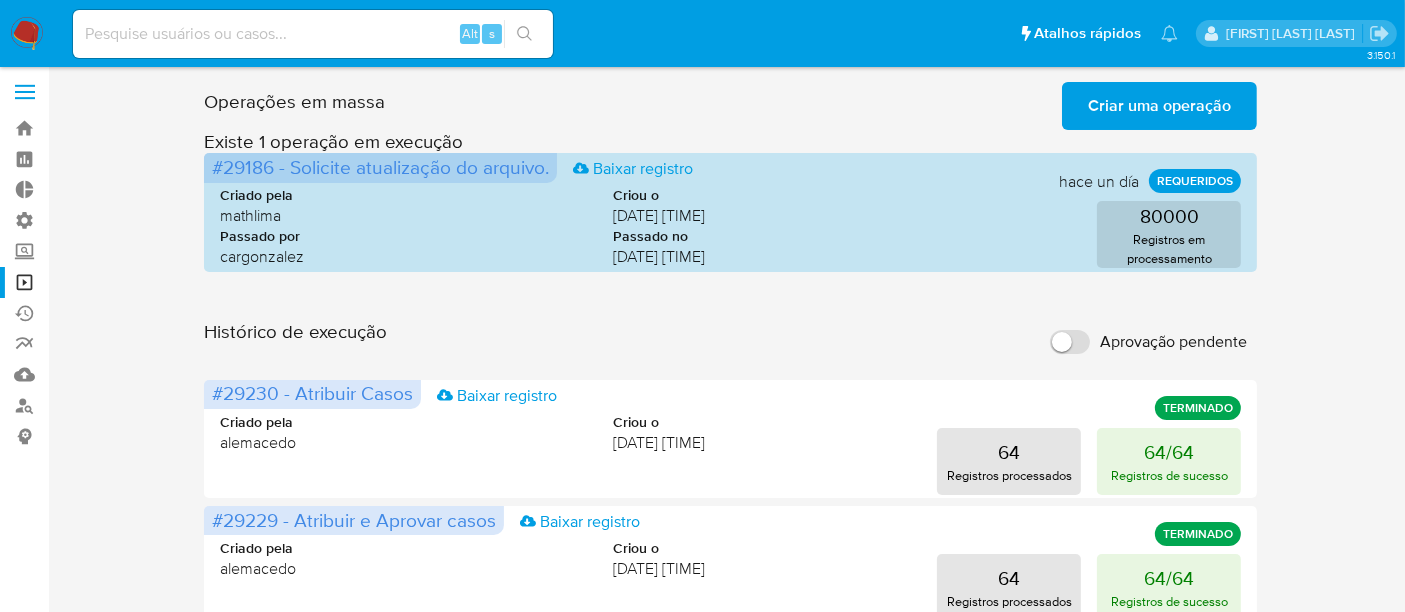 scroll, scrollTop: 0, scrollLeft: 0, axis: both 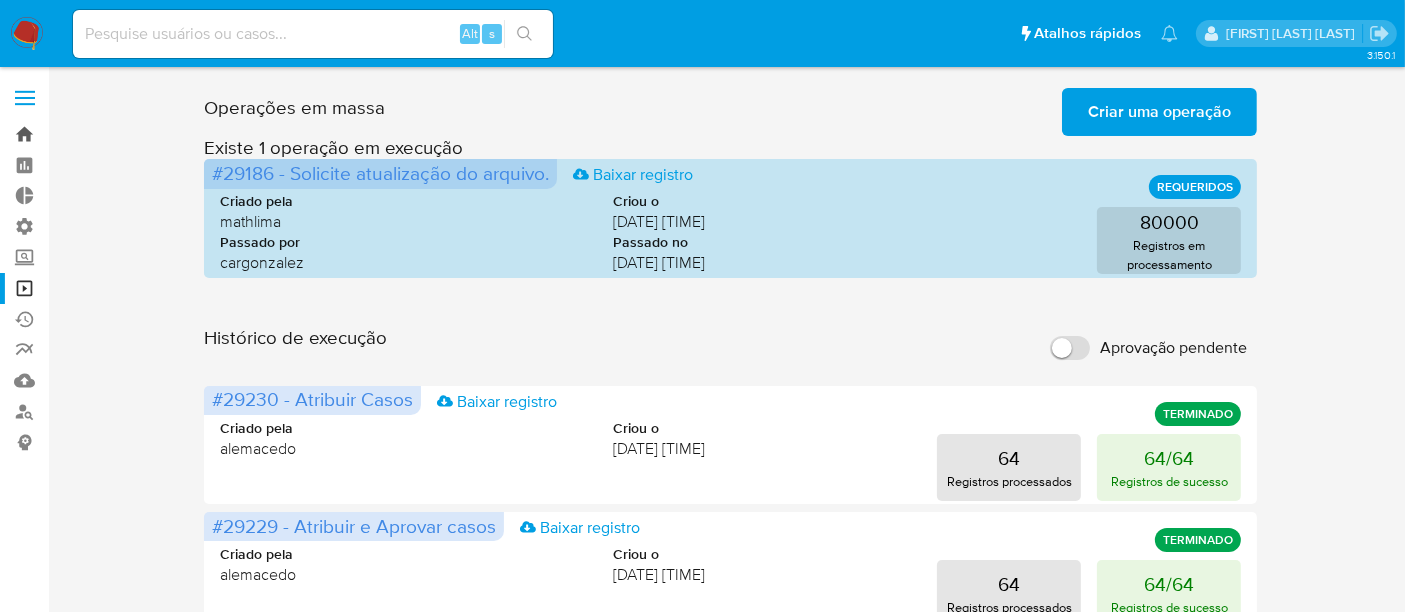 click on "Bandeja" at bounding box center (119, 134) 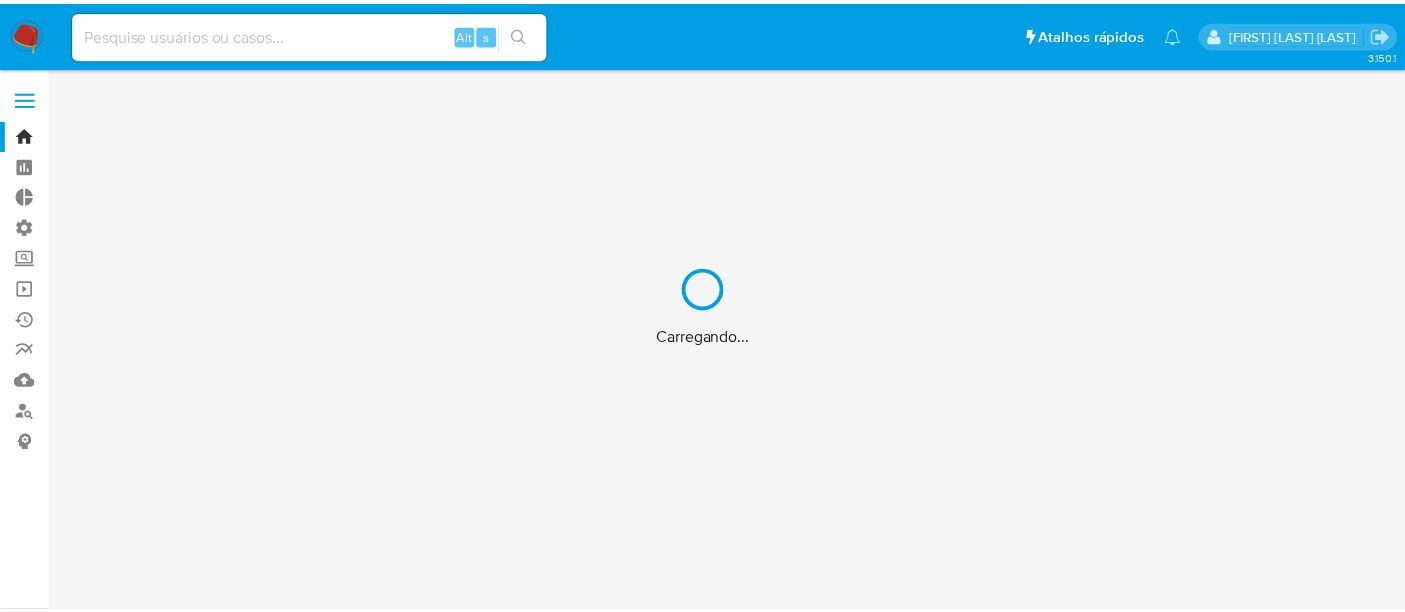 scroll, scrollTop: 0, scrollLeft: 0, axis: both 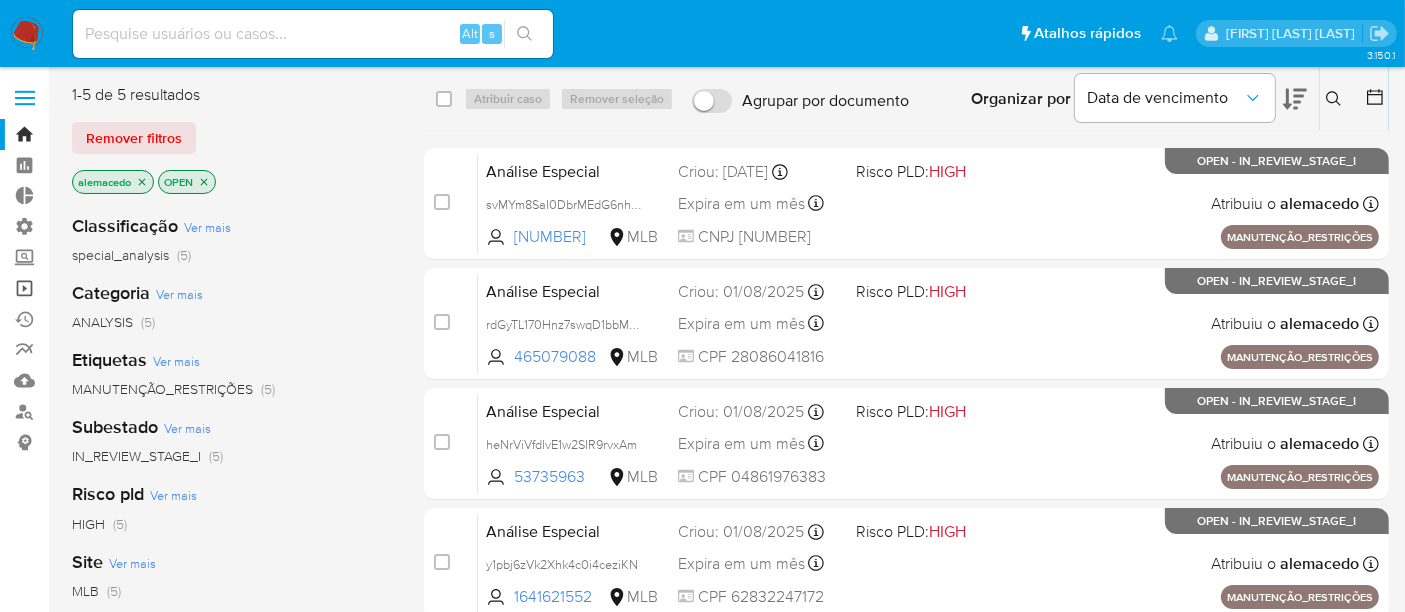 click on "Operações em massa" at bounding box center [119, 288] 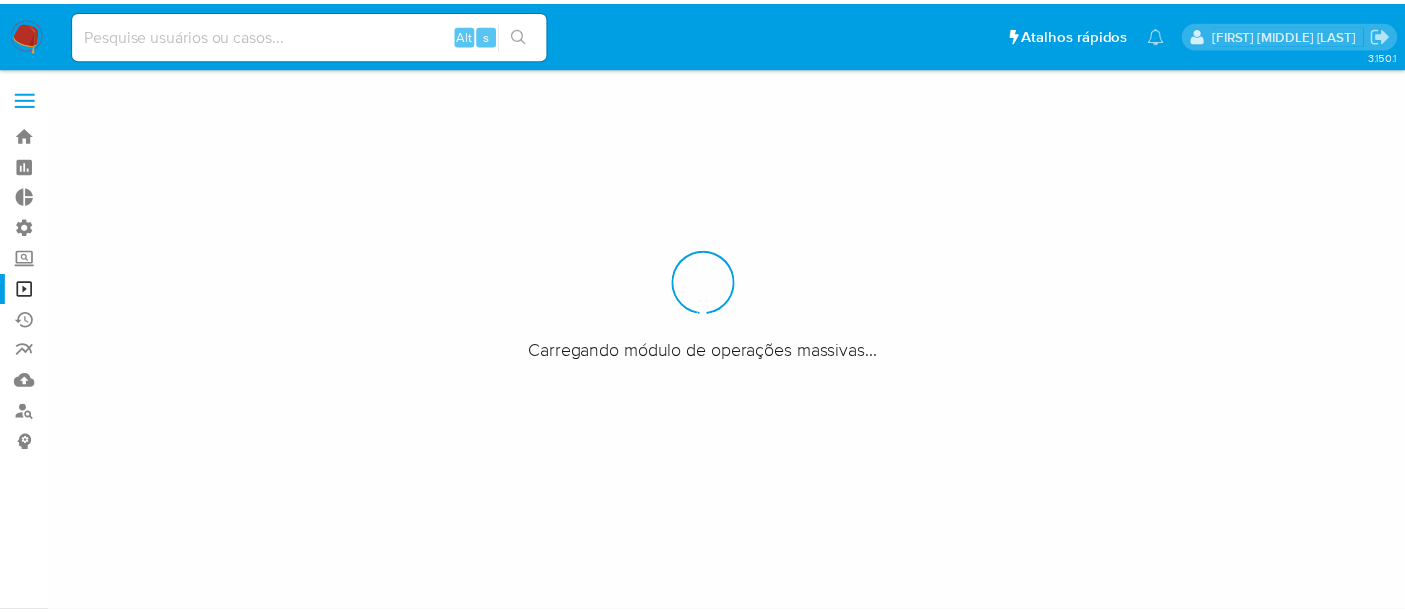 scroll, scrollTop: 0, scrollLeft: 0, axis: both 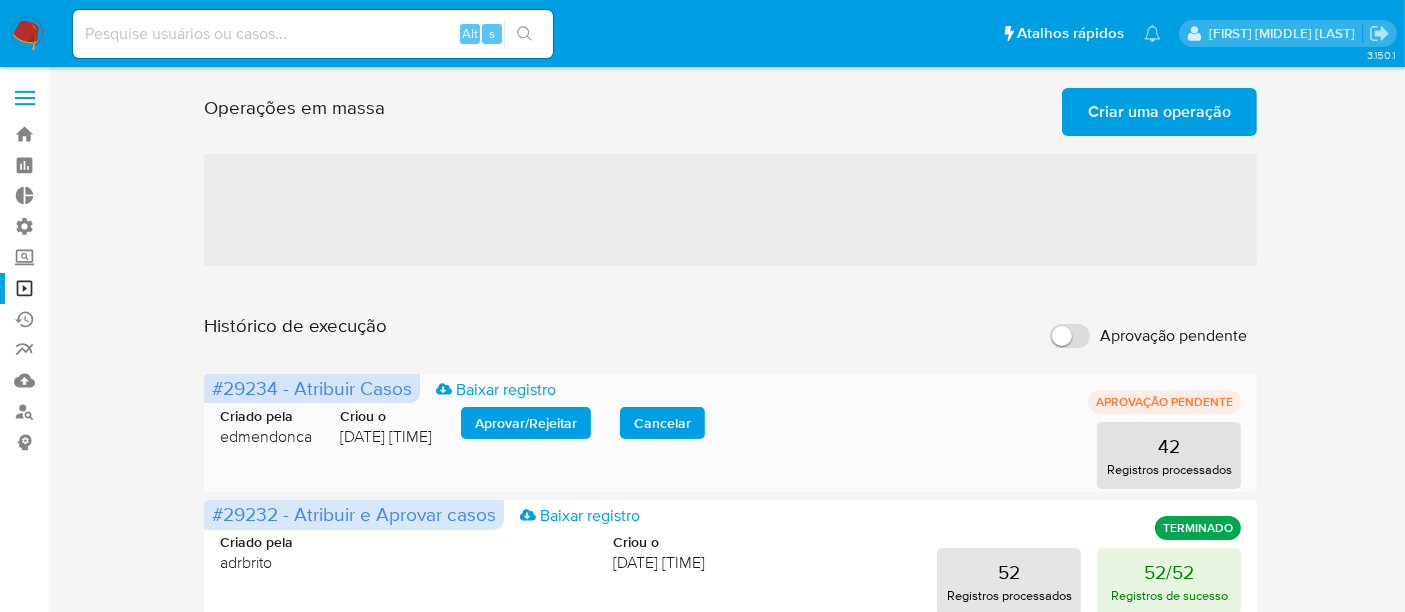 click on "Aprovar  /  Rejeitar" at bounding box center [526, 423] 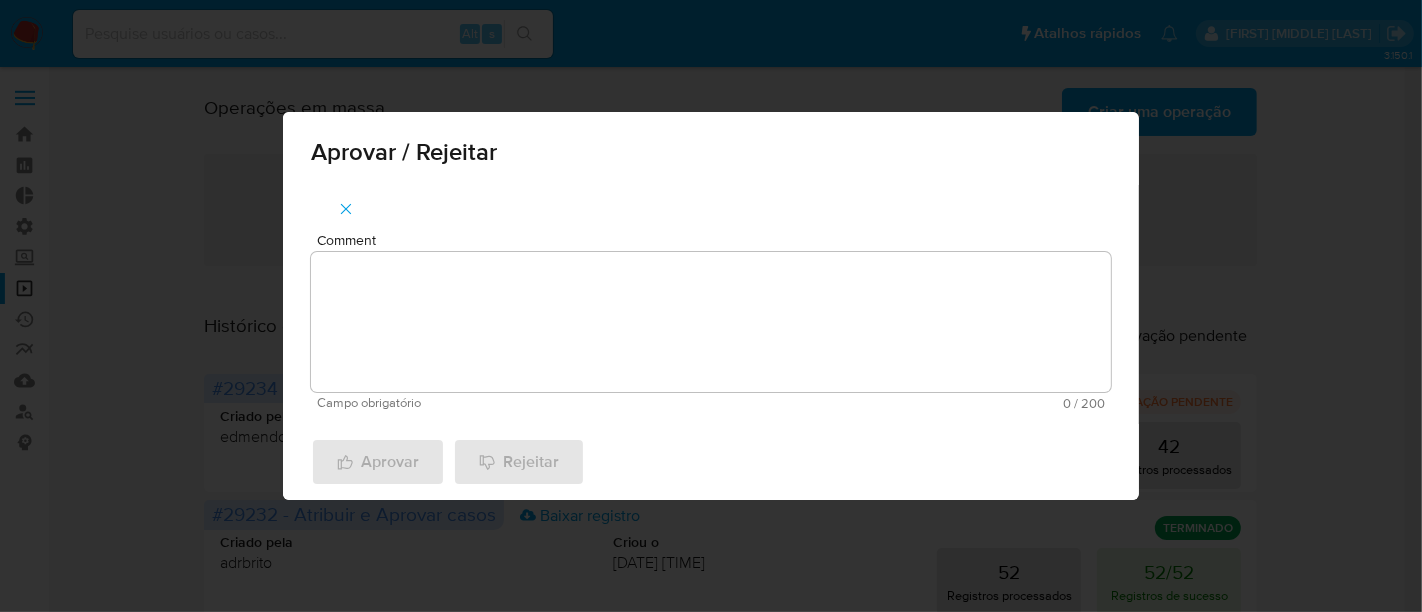 click on "Comment" at bounding box center (711, 322) 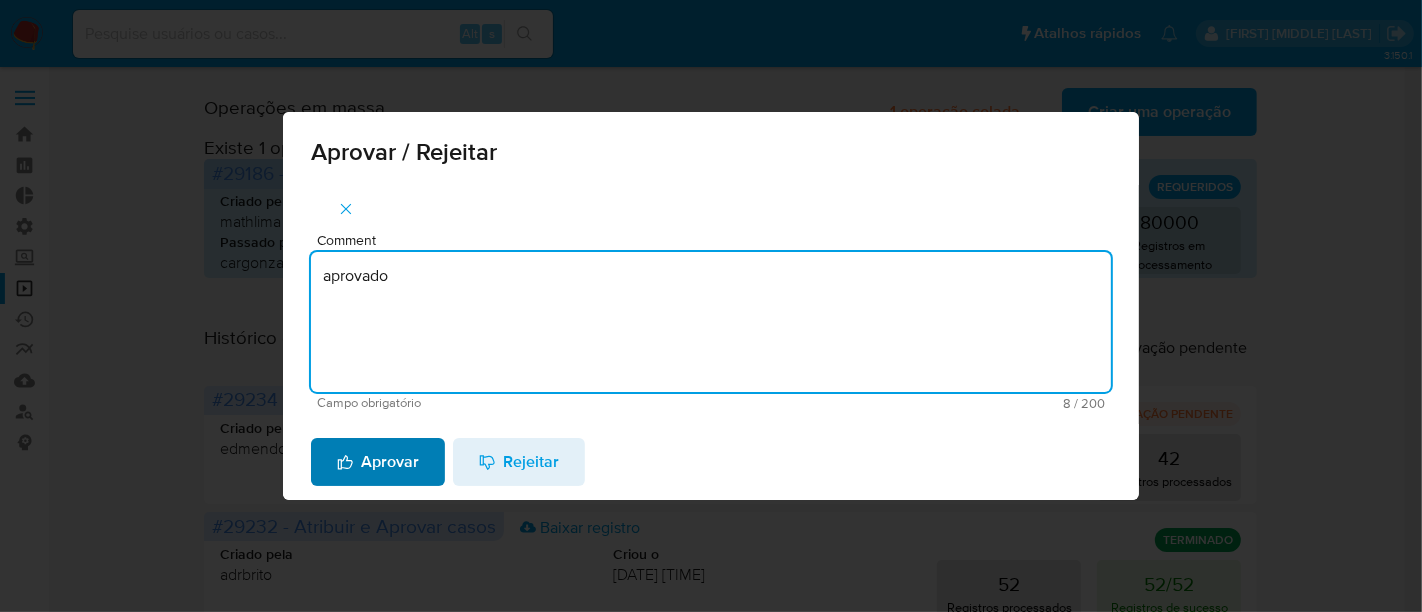 type on "aprovado" 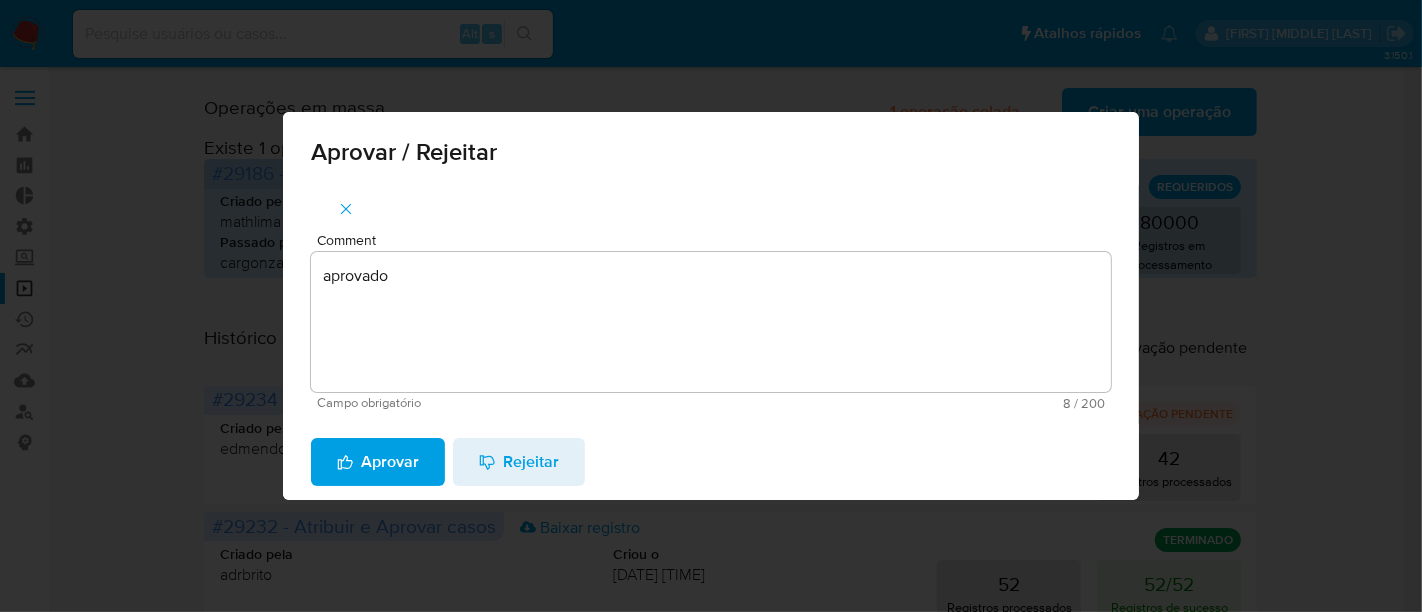 click on "Aprovar" at bounding box center [378, 462] 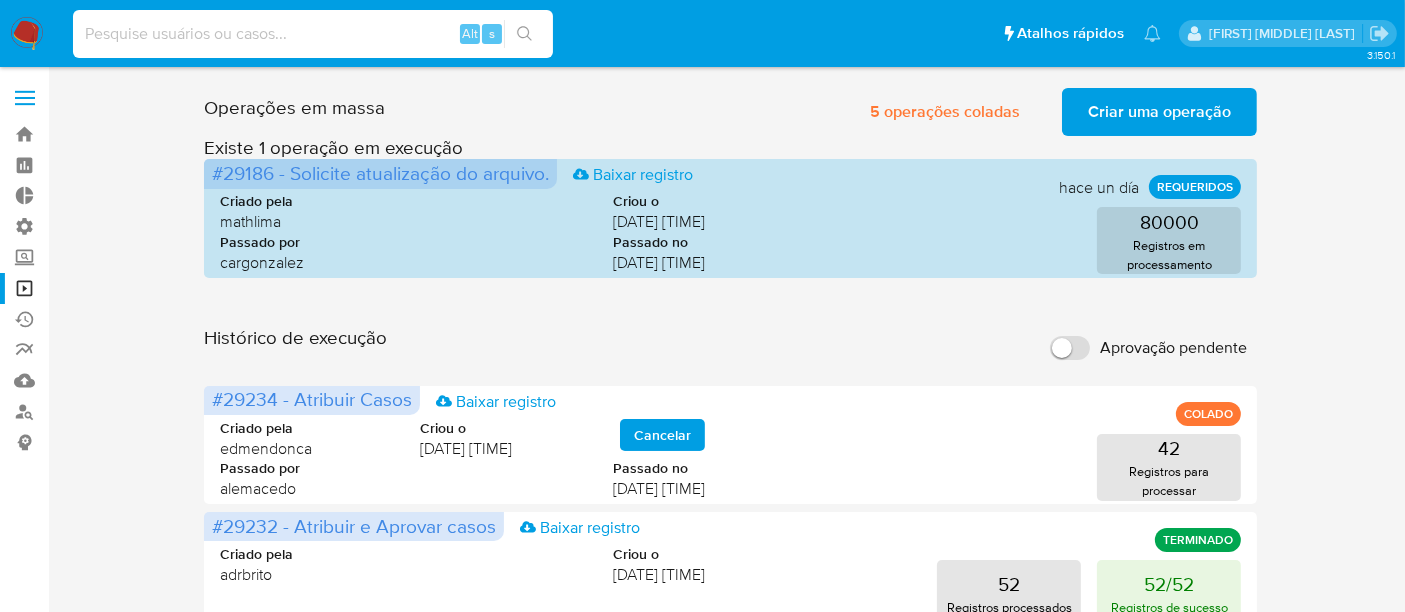 click at bounding box center [313, 34] 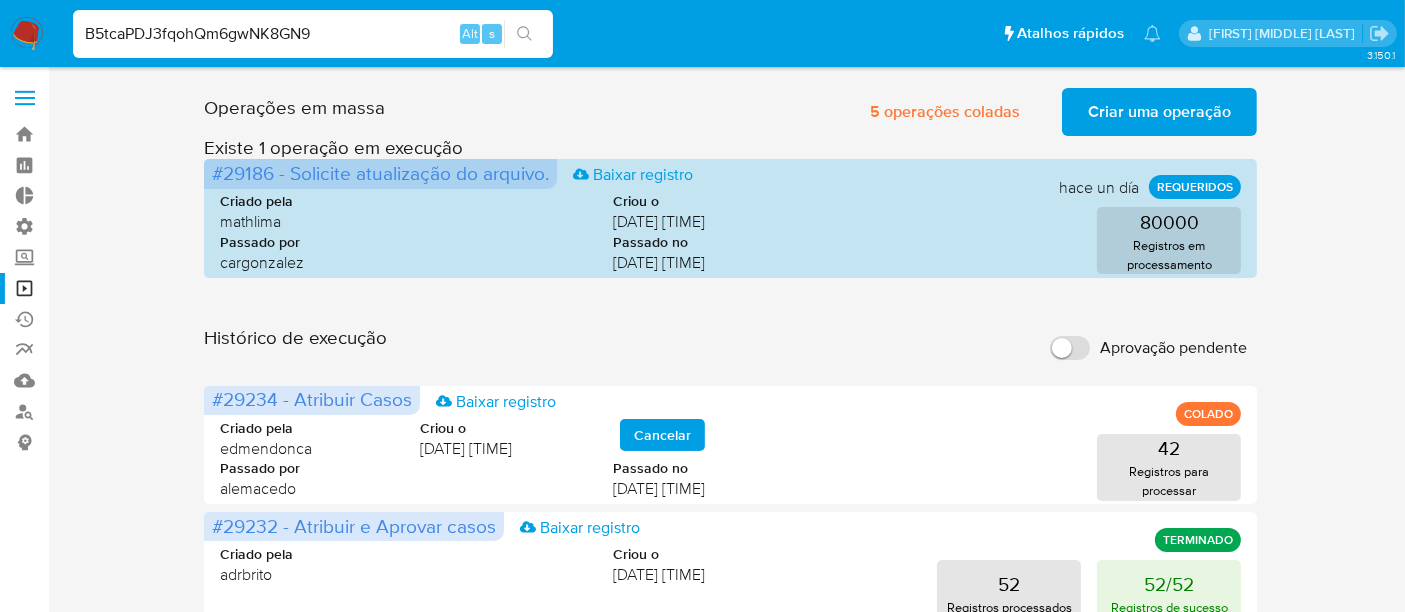 type on "B5tcaPDJ3fqohQm6gwNK8GN9" 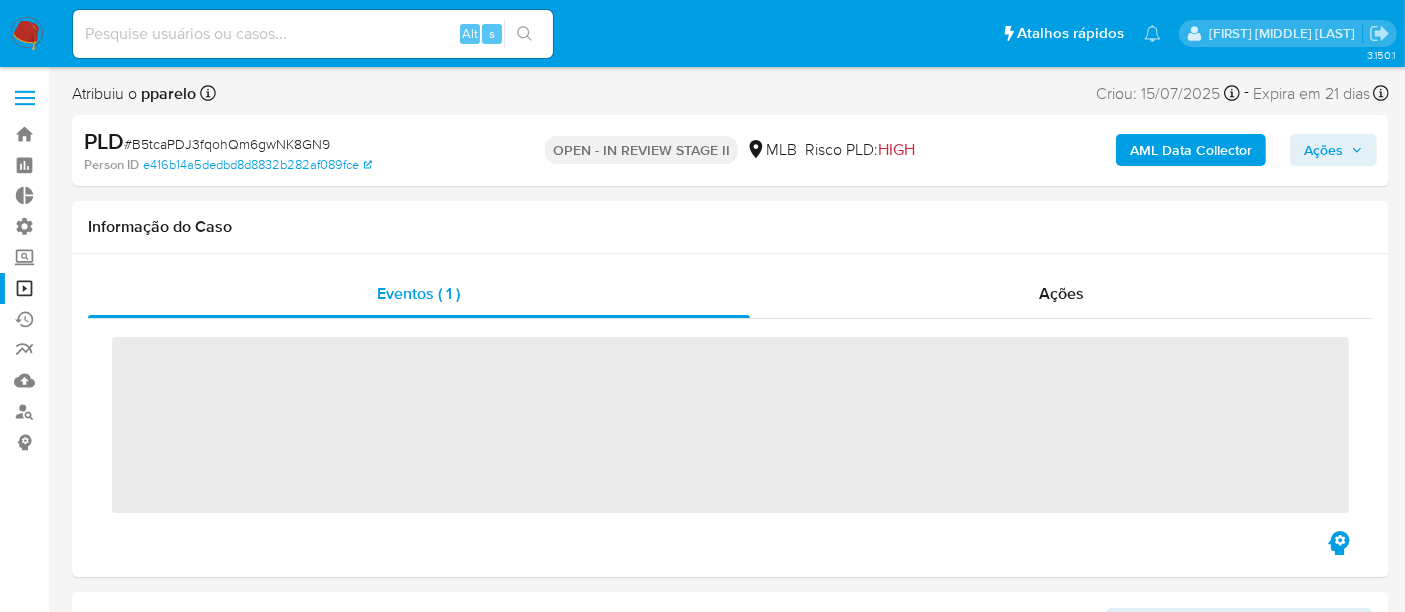 scroll, scrollTop: 844, scrollLeft: 0, axis: vertical 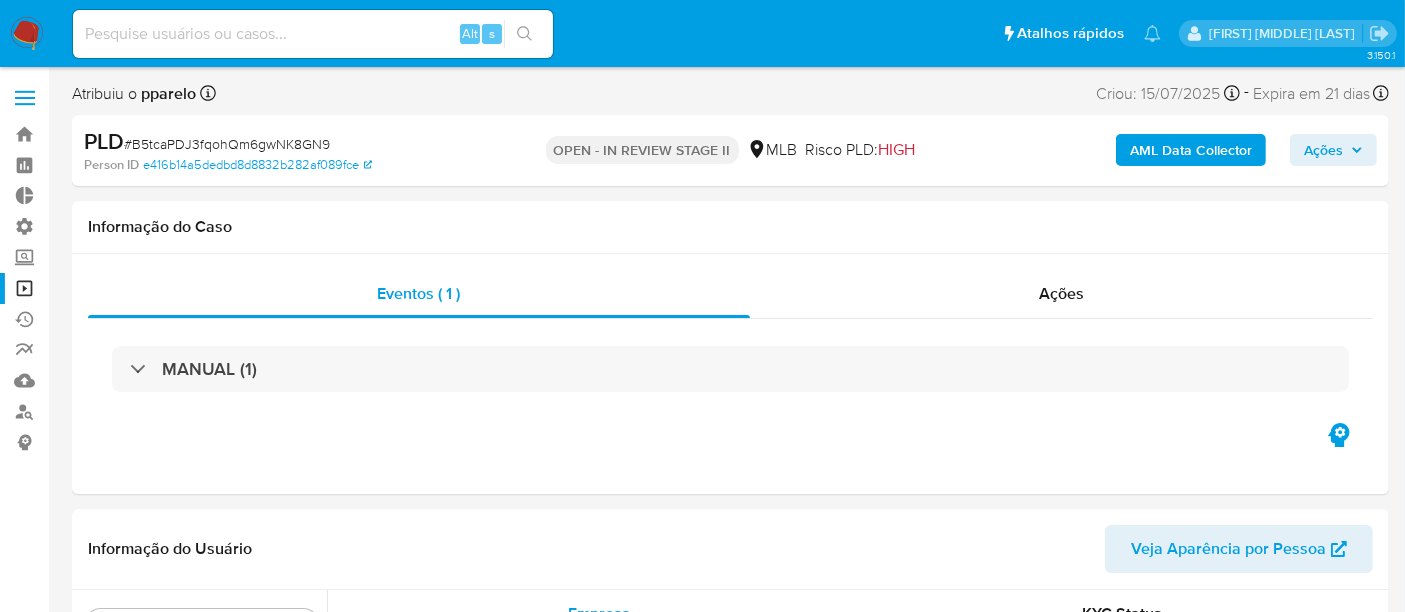 select on "10" 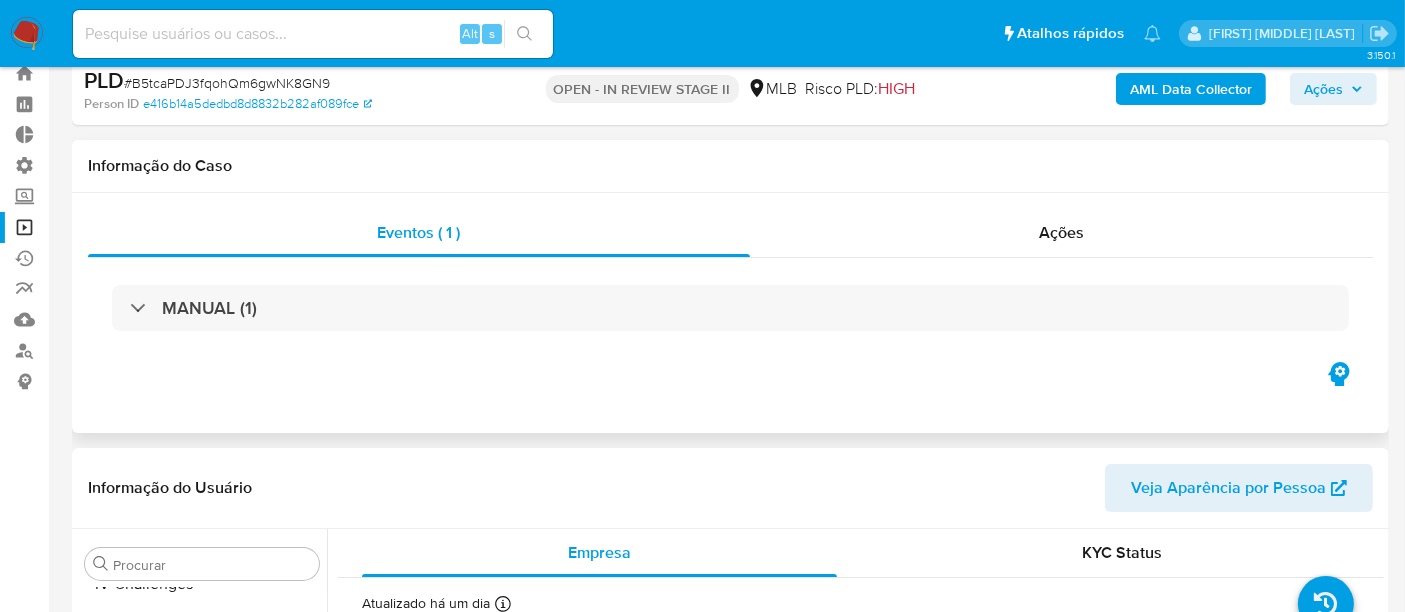 scroll, scrollTop: 111, scrollLeft: 0, axis: vertical 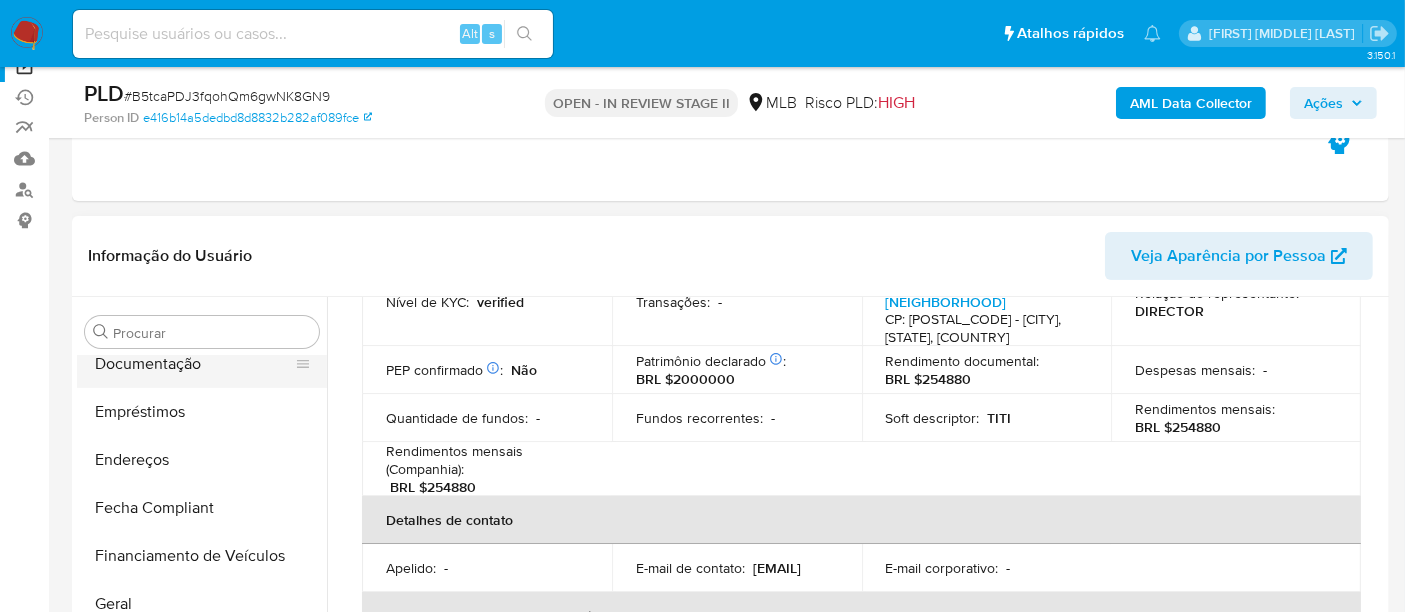 click on "Documentação" at bounding box center [194, 364] 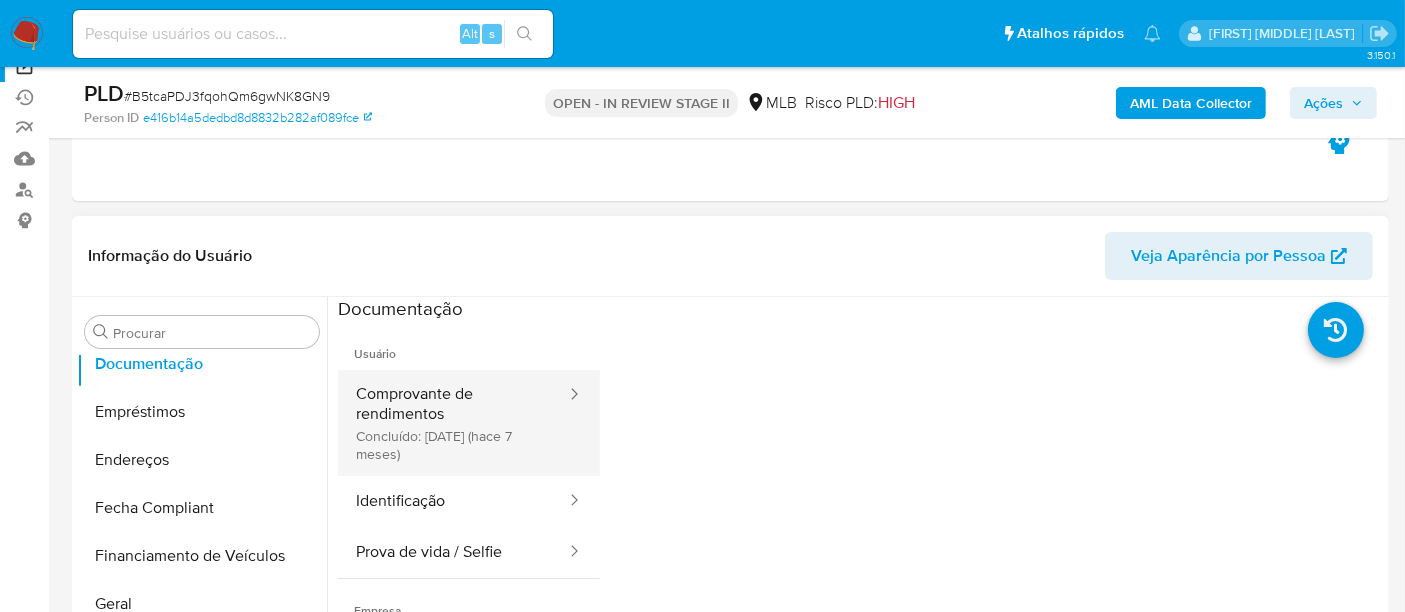 click on "Comprovante de rendimentos Concluído: [DATE] (hace 7 meses)" at bounding box center (453, 423) 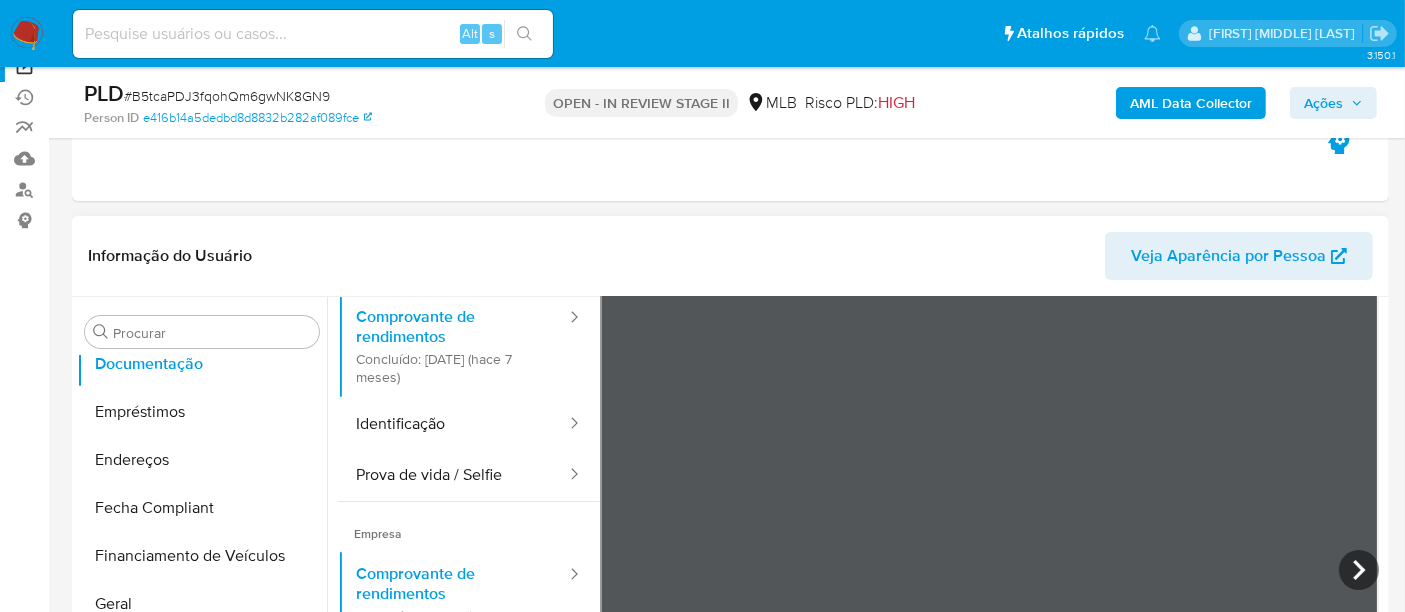 scroll, scrollTop: 111, scrollLeft: 0, axis: vertical 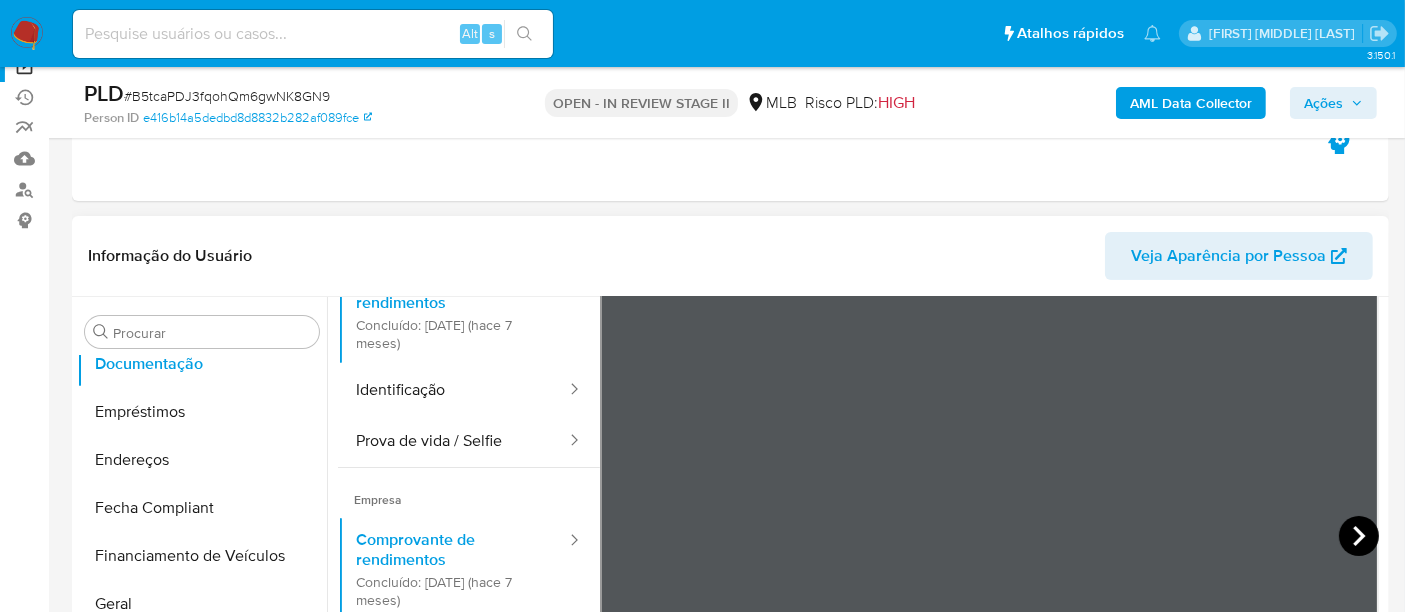click 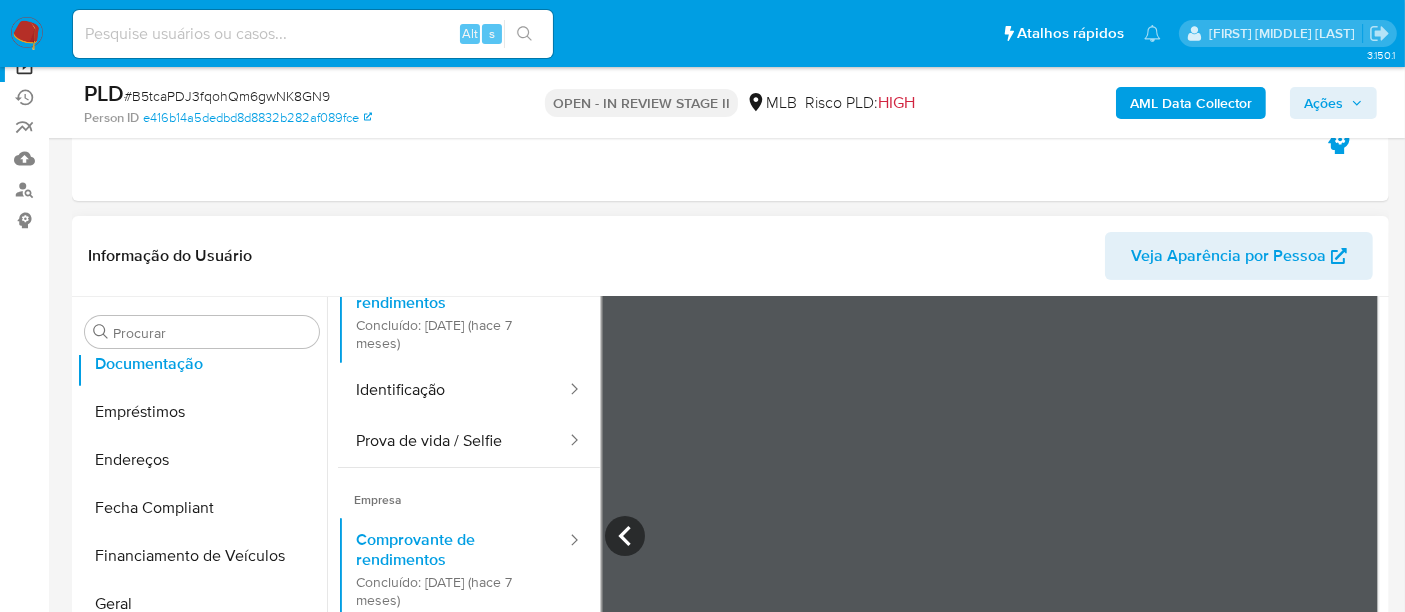 click at bounding box center [313, 34] 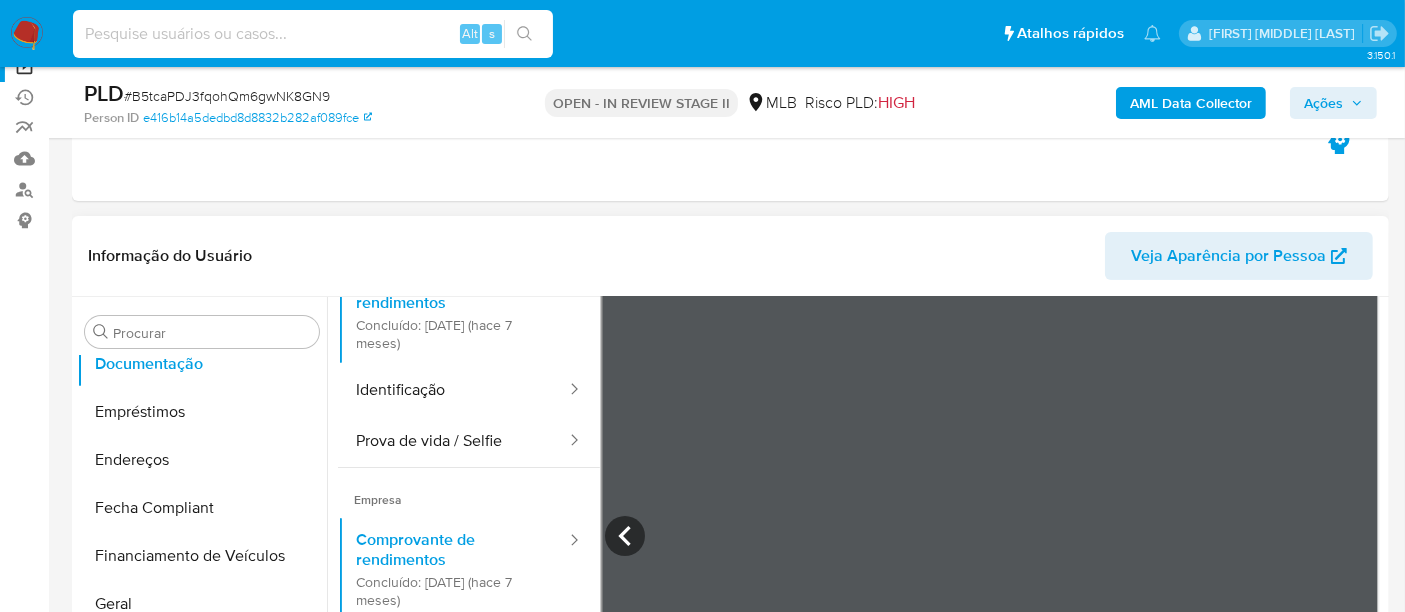 paste on "BZp2wjvrJ4oZxJK7yNXuQVpU" 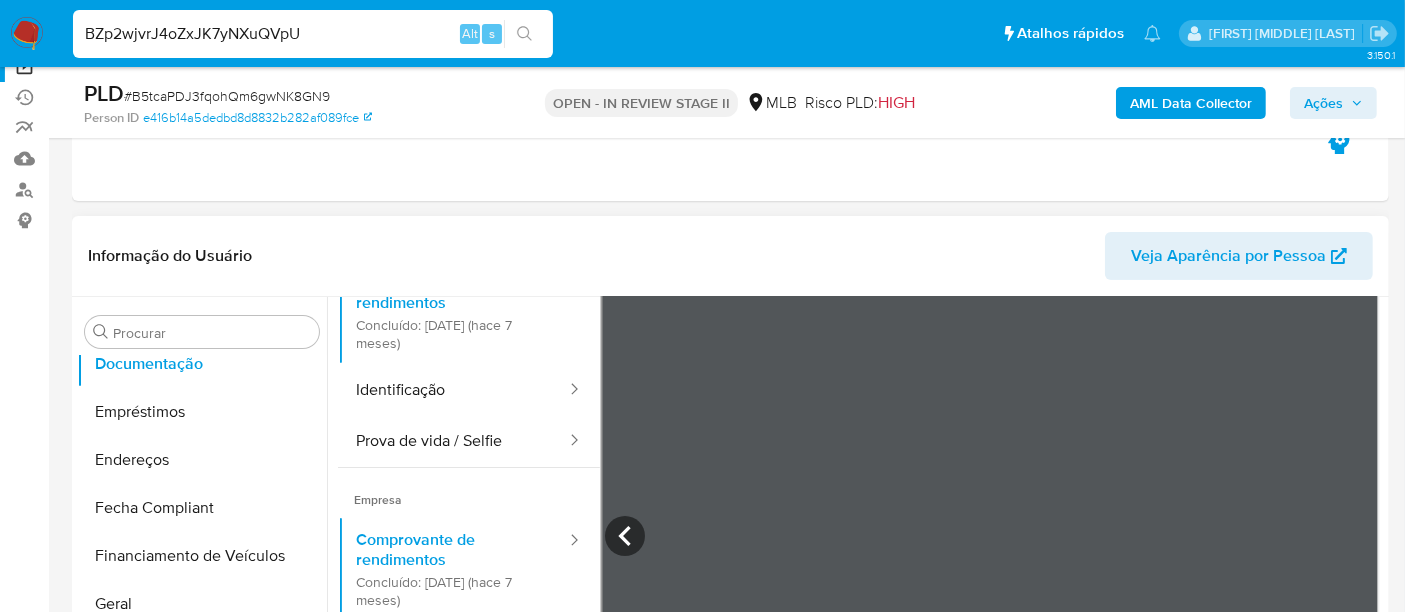 type on "BZp2wjvrJ4oZxJK7yNXuQVpU" 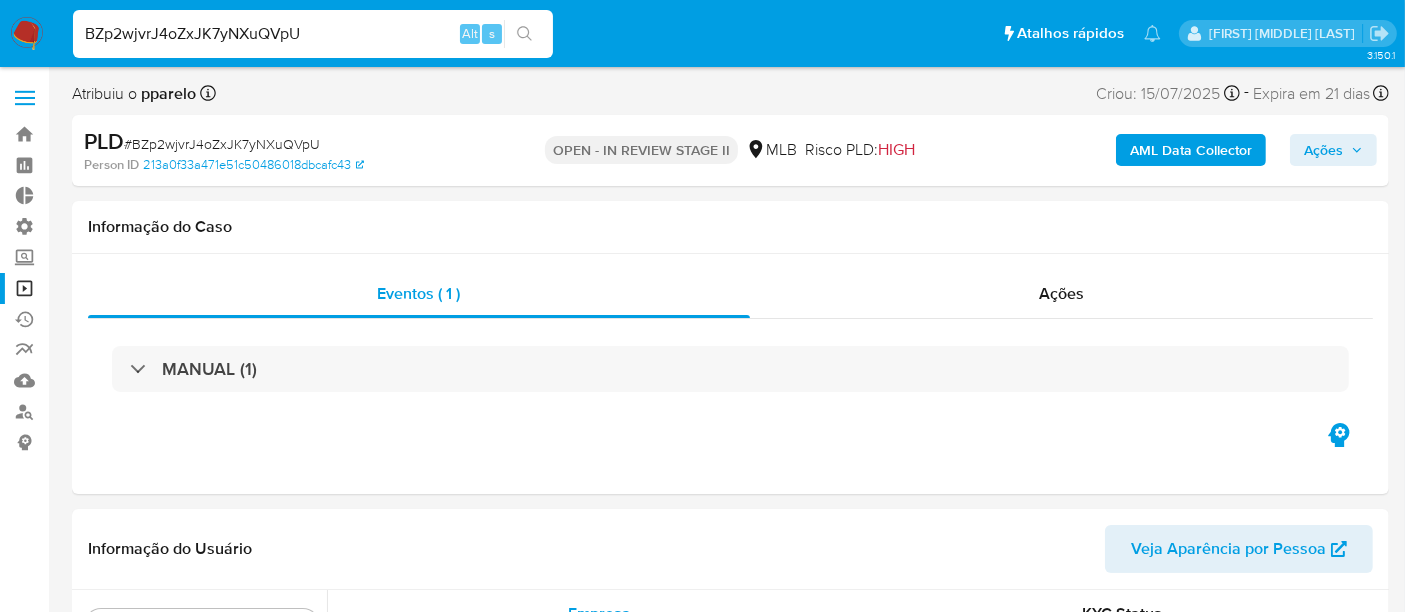 scroll, scrollTop: 844, scrollLeft: 0, axis: vertical 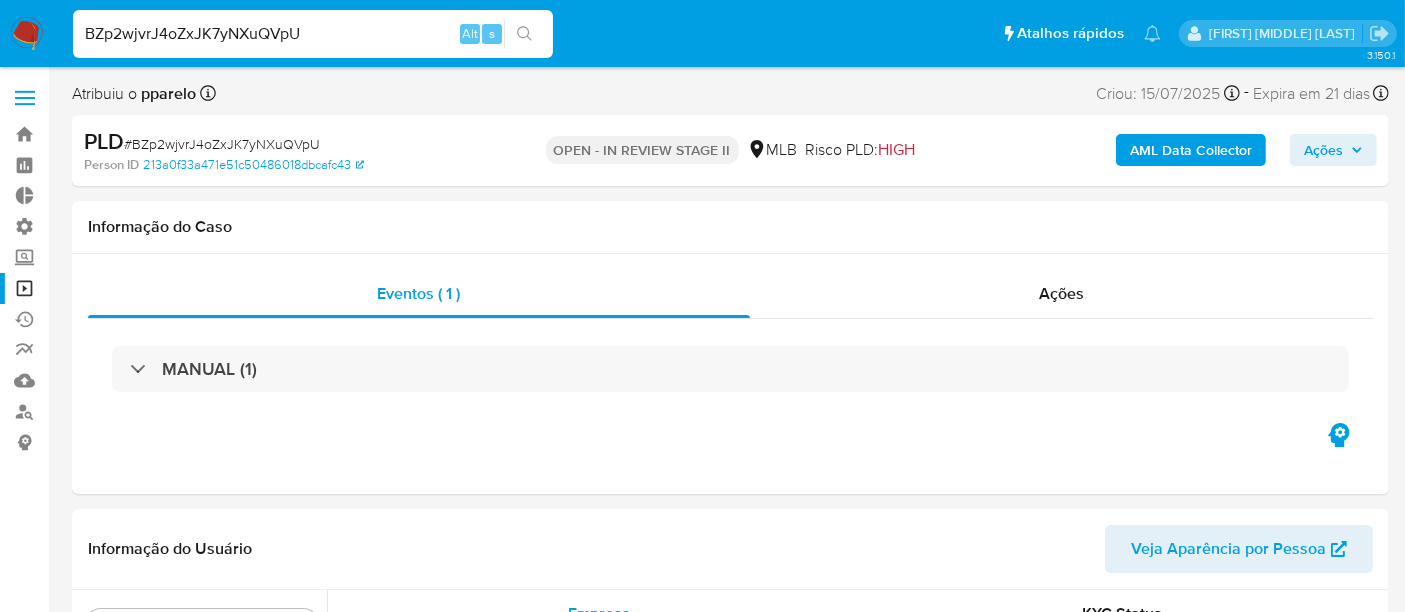 select on "10" 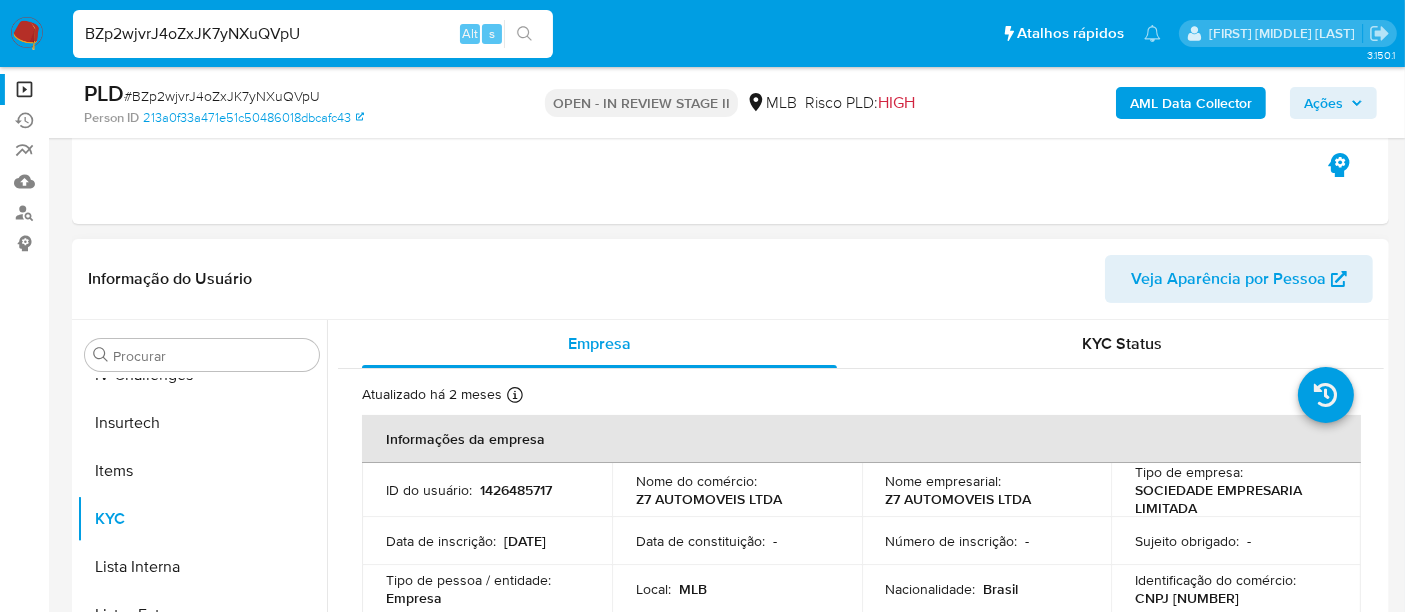 scroll, scrollTop: 333, scrollLeft: 0, axis: vertical 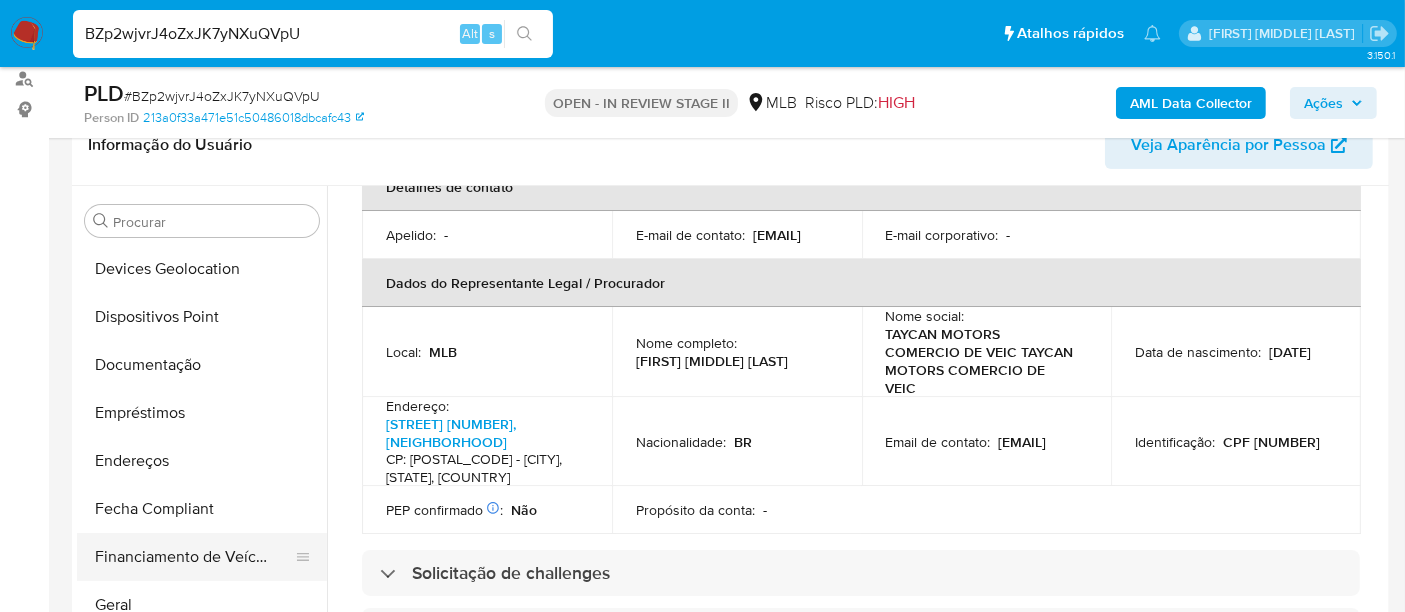 click on "Financiamento de Veículos" at bounding box center [194, 557] 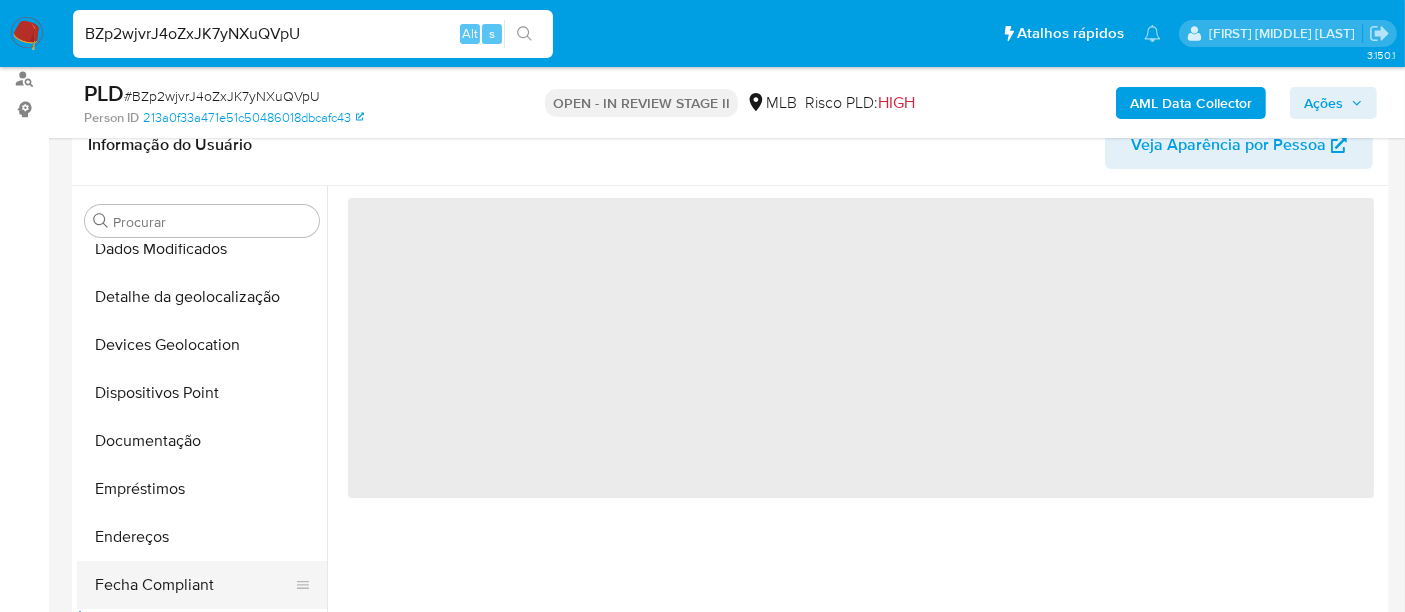 scroll, scrollTop: 177, scrollLeft: 0, axis: vertical 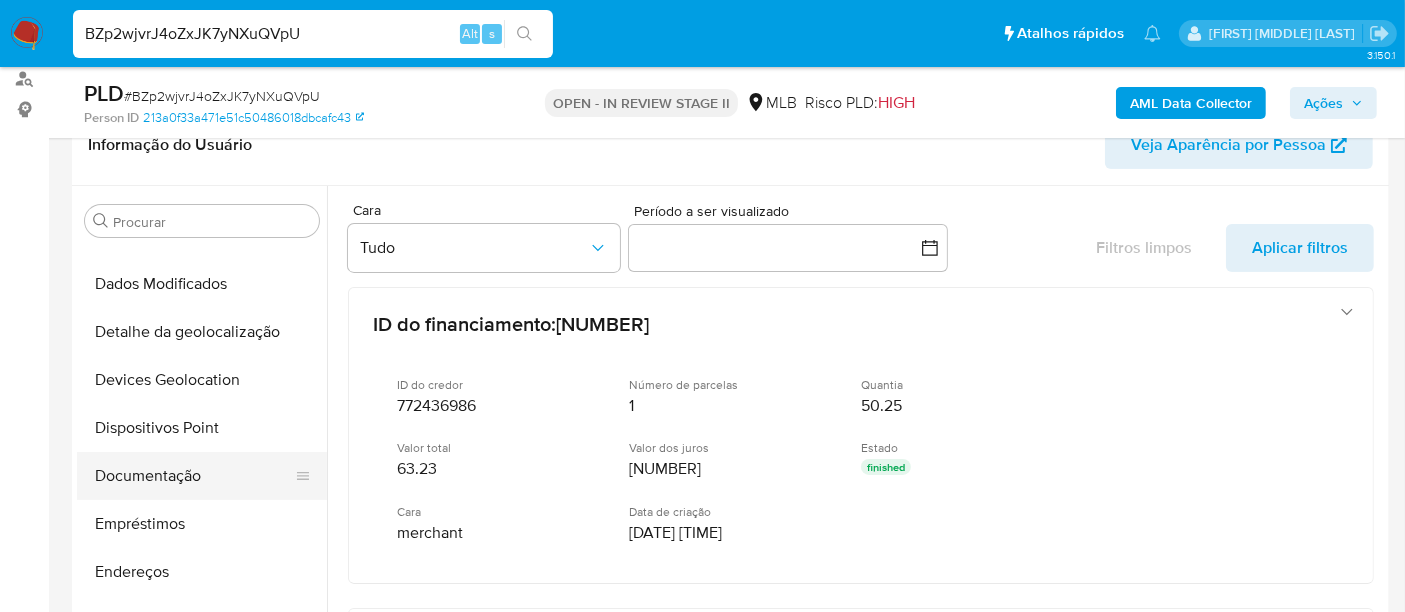 click on "Documentação" at bounding box center [194, 476] 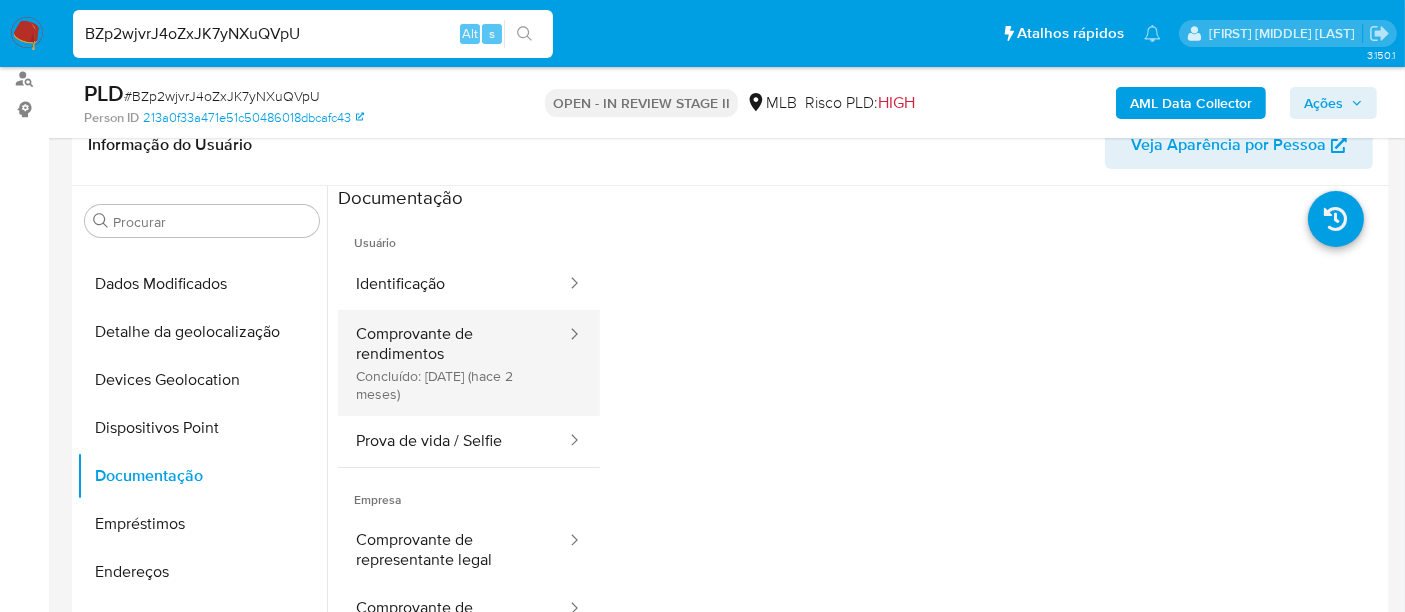drag, startPoint x: 438, startPoint y: 347, endPoint x: 424, endPoint y: 358, distance: 17.804493 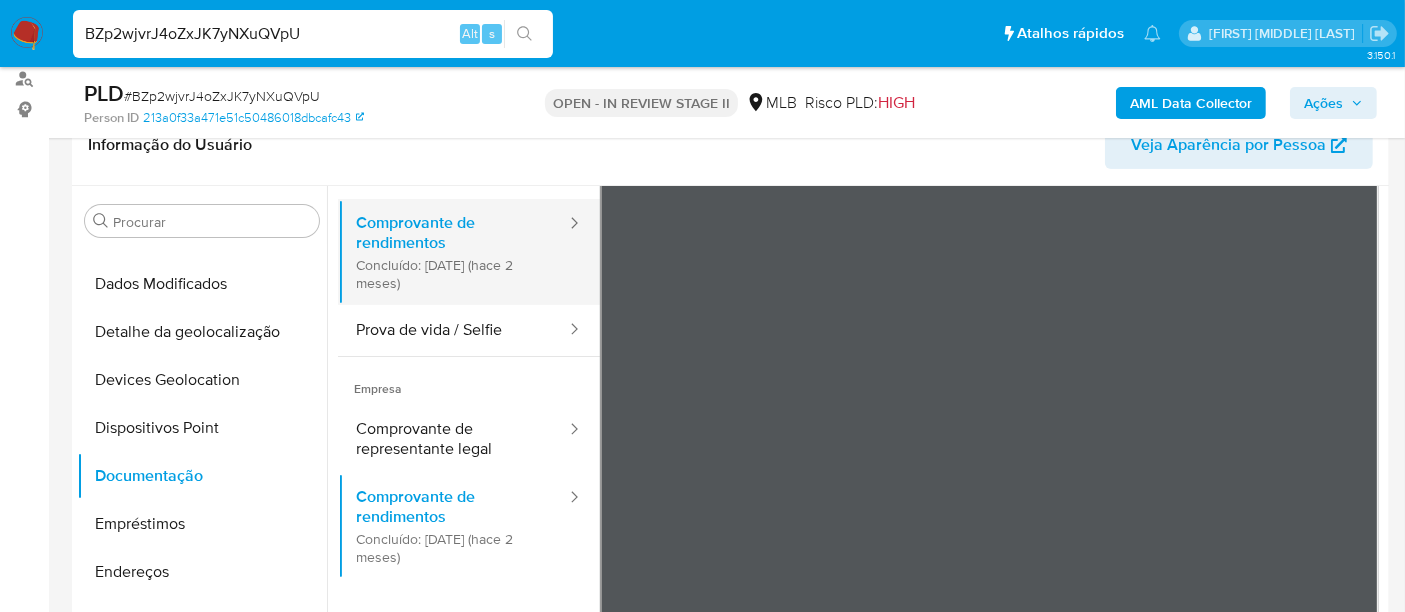 scroll, scrollTop: 174, scrollLeft: 0, axis: vertical 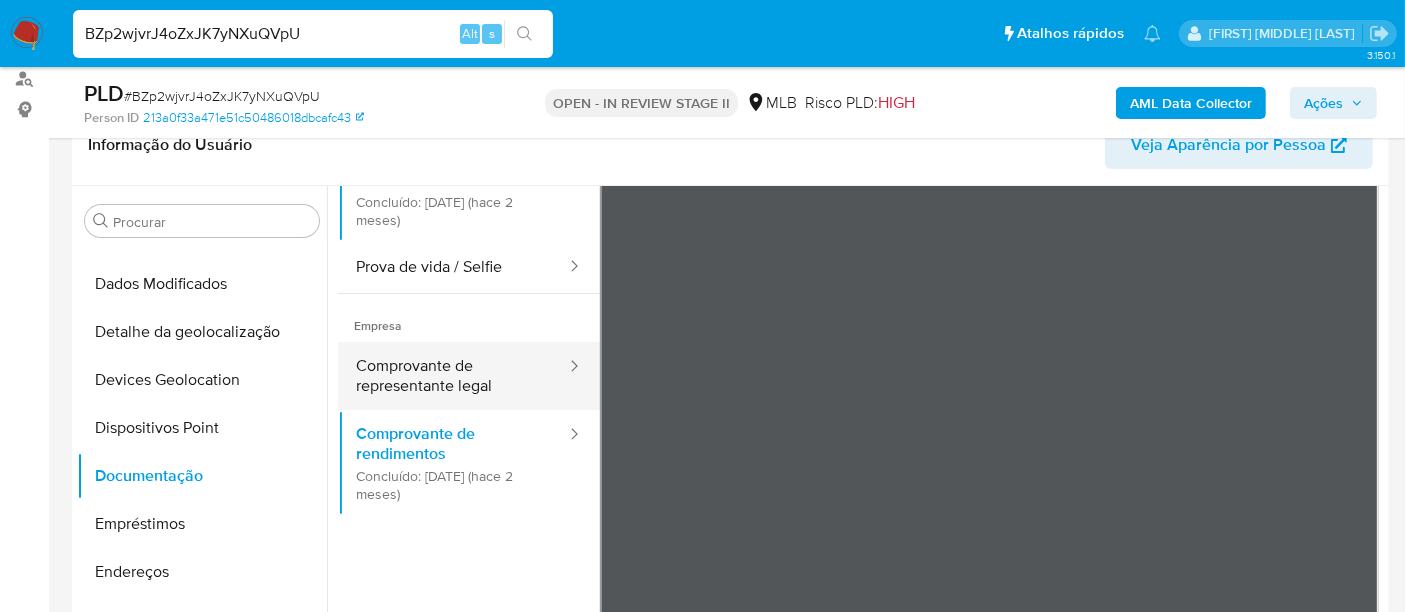 click on "Comprovante de representante legal" at bounding box center [453, 376] 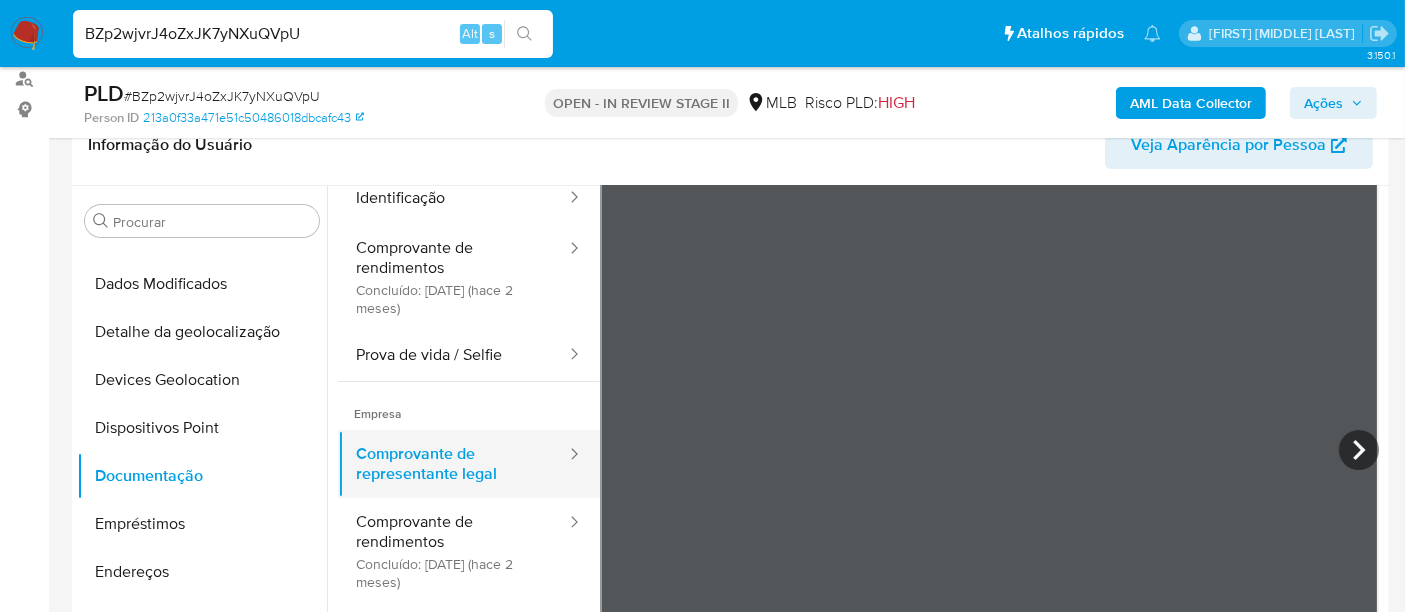 scroll, scrollTop: 0, scrollLeft: 0, axis: both 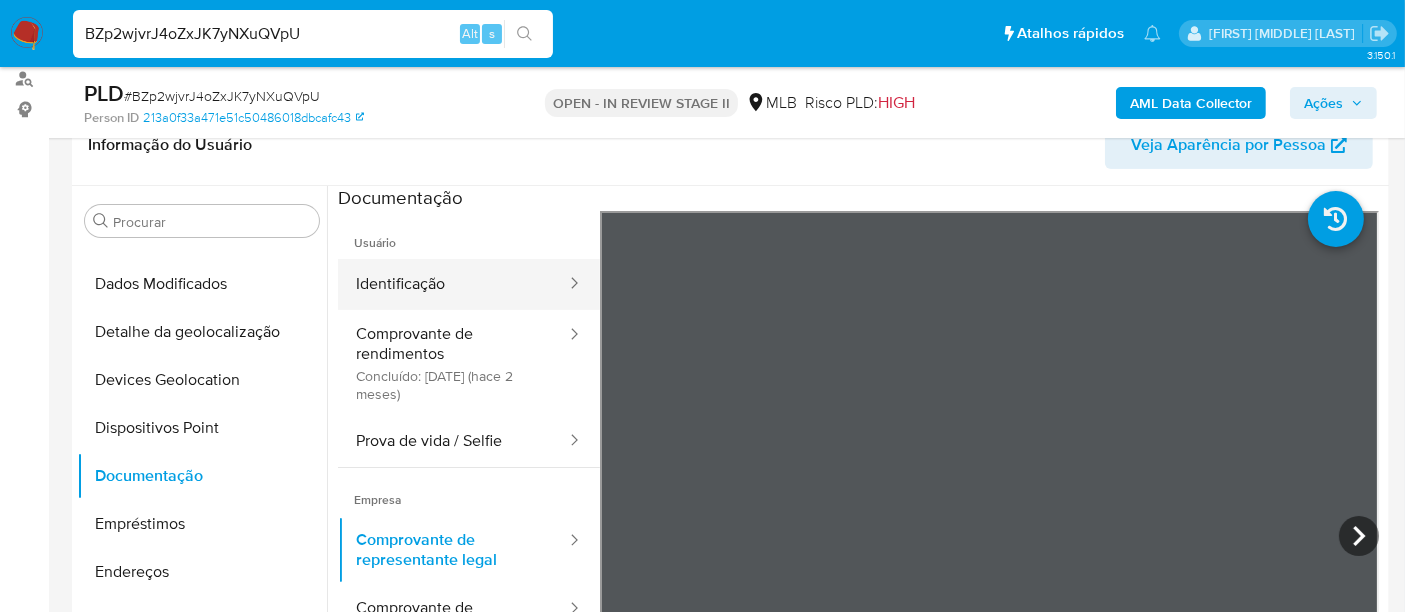click on "Identificação" at bounding box center [453, 284] 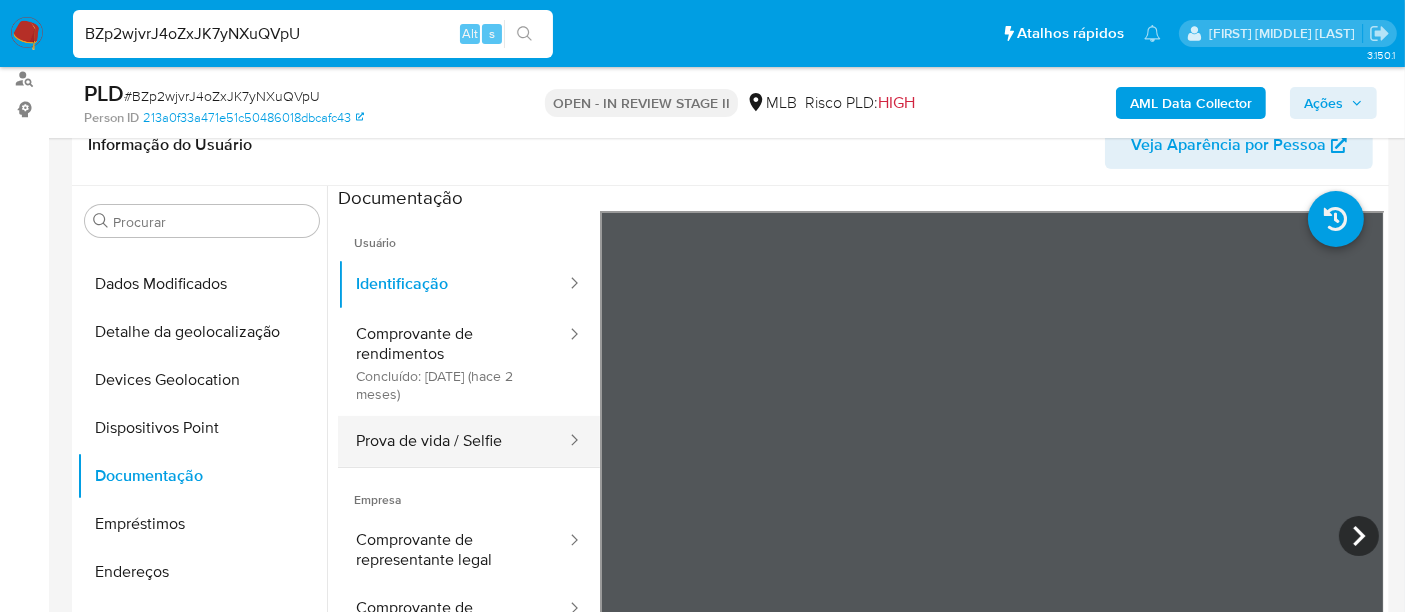 click on "Prova de vida / Selfie" at bounding box center [453, 441] 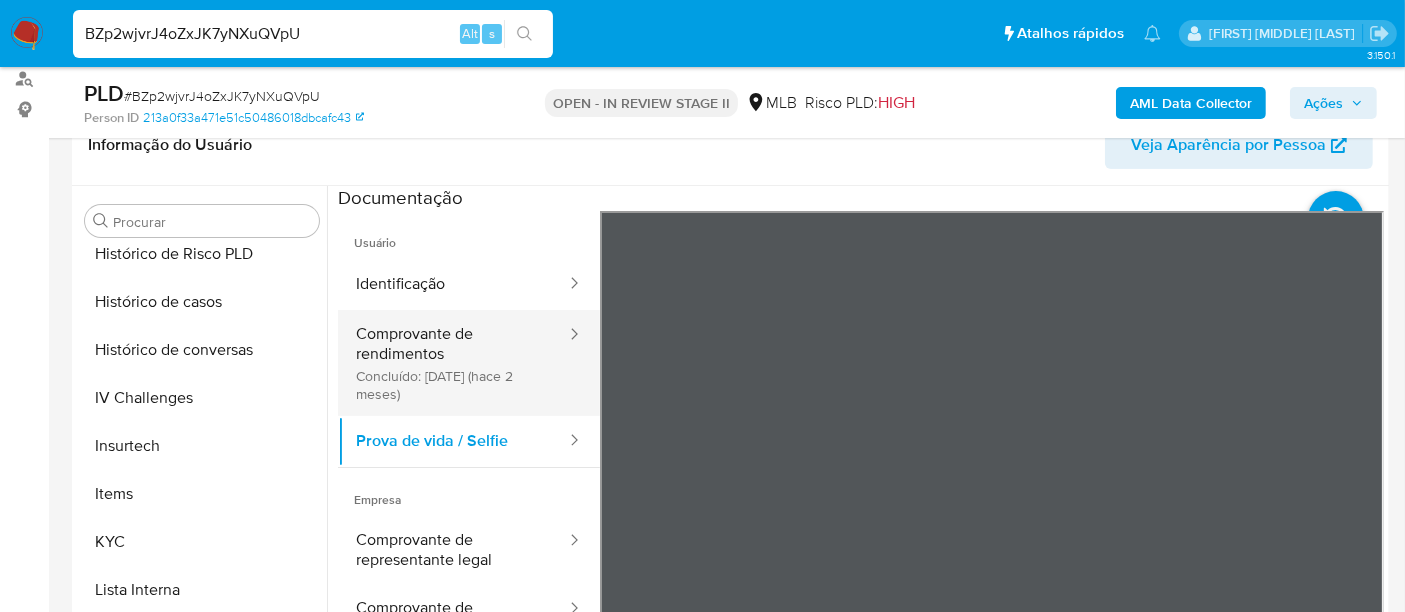 scroll, scrollTop: 733, scrollLeft: 0, axis: vertical 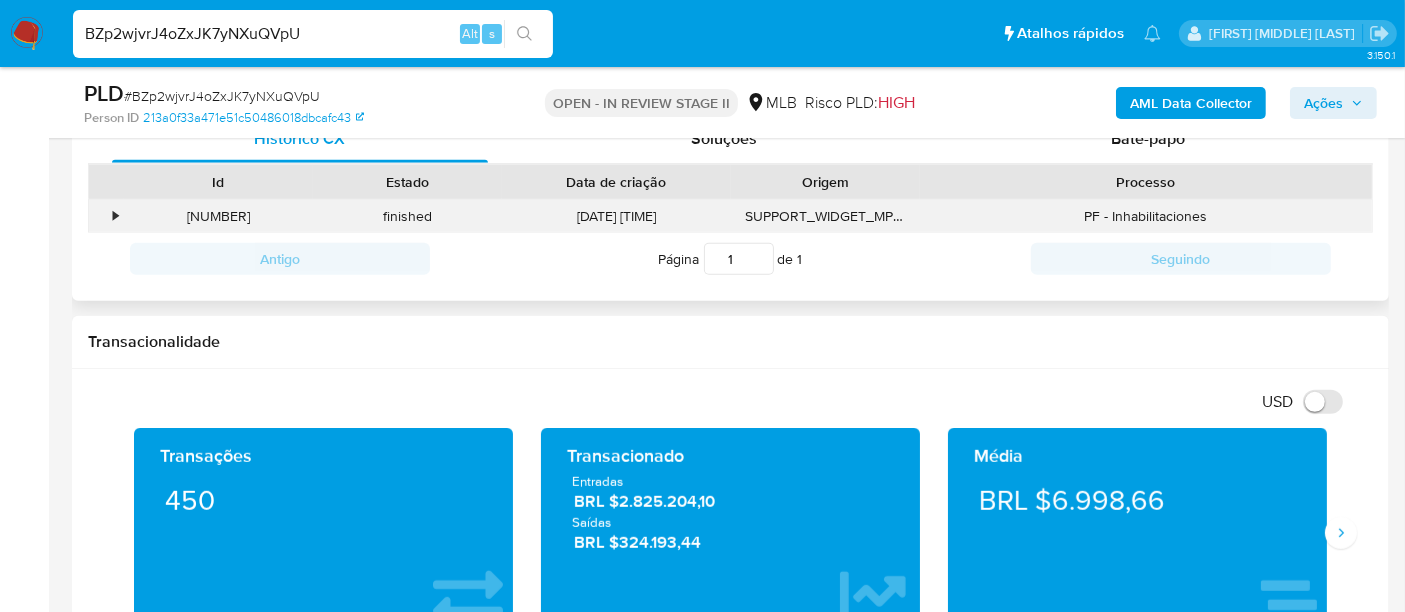 click on "•" at bounding box center (106, 216) 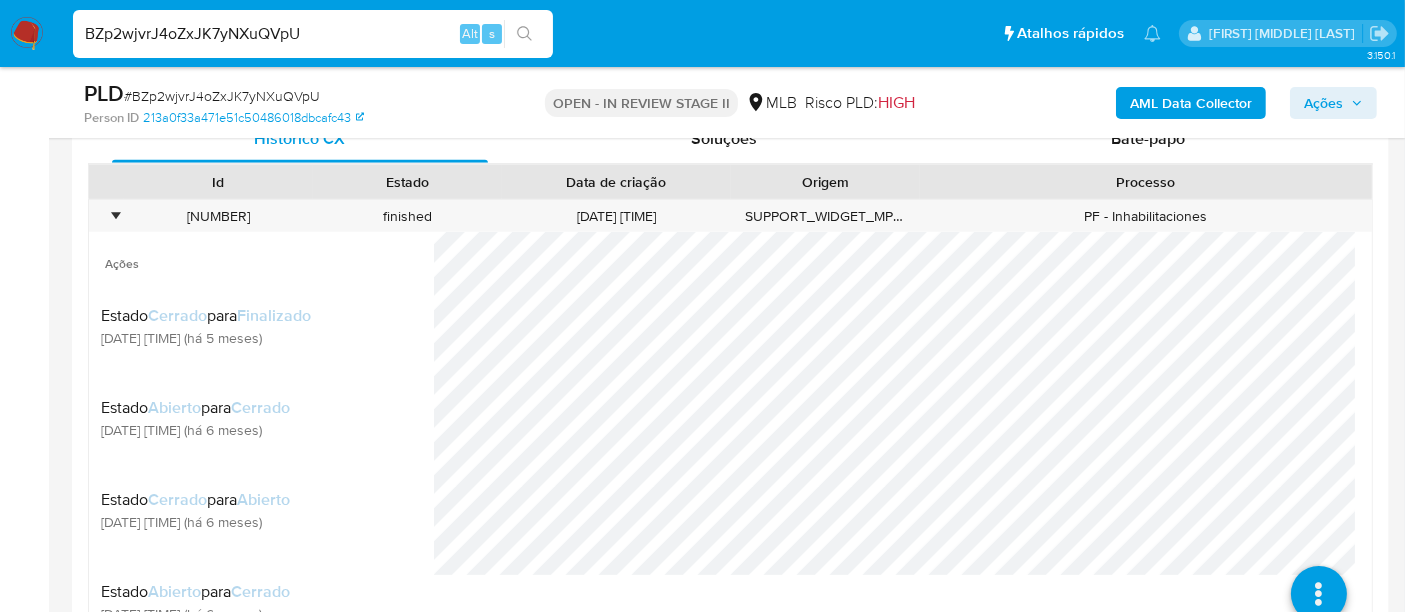 scroll, scrollTop: 318, scrollLeft: 0, axis: vertical 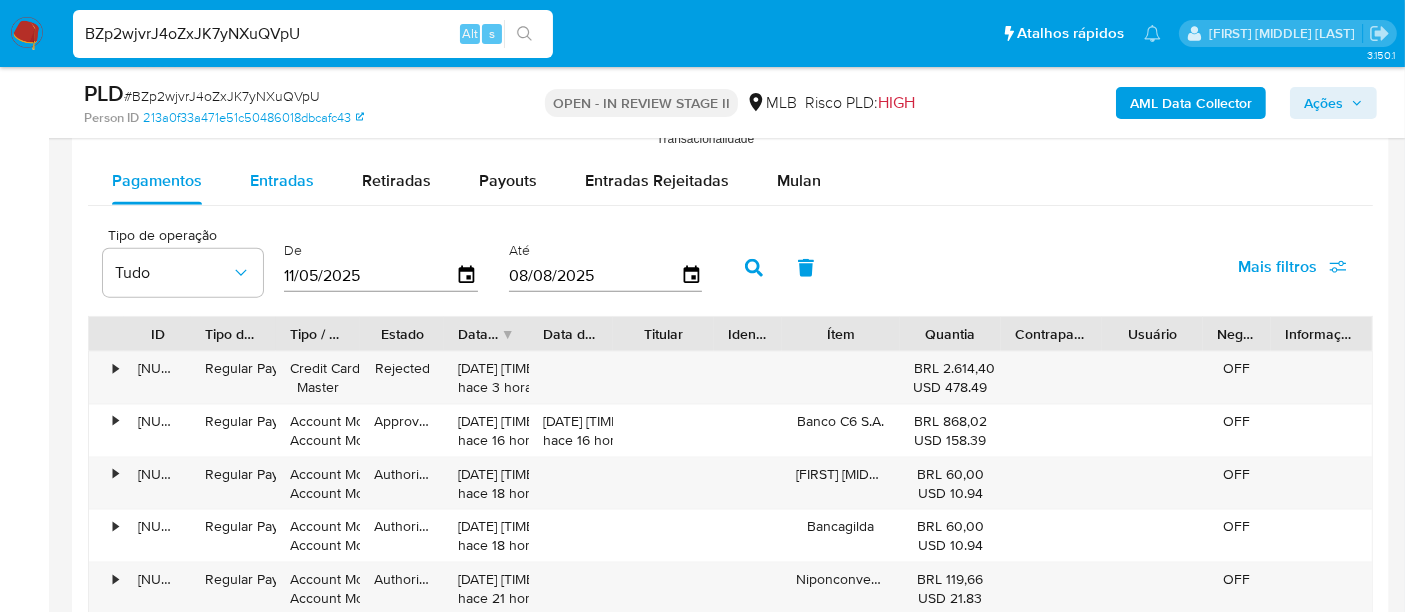 click on "Entradas" at bounding box center (282, 181) 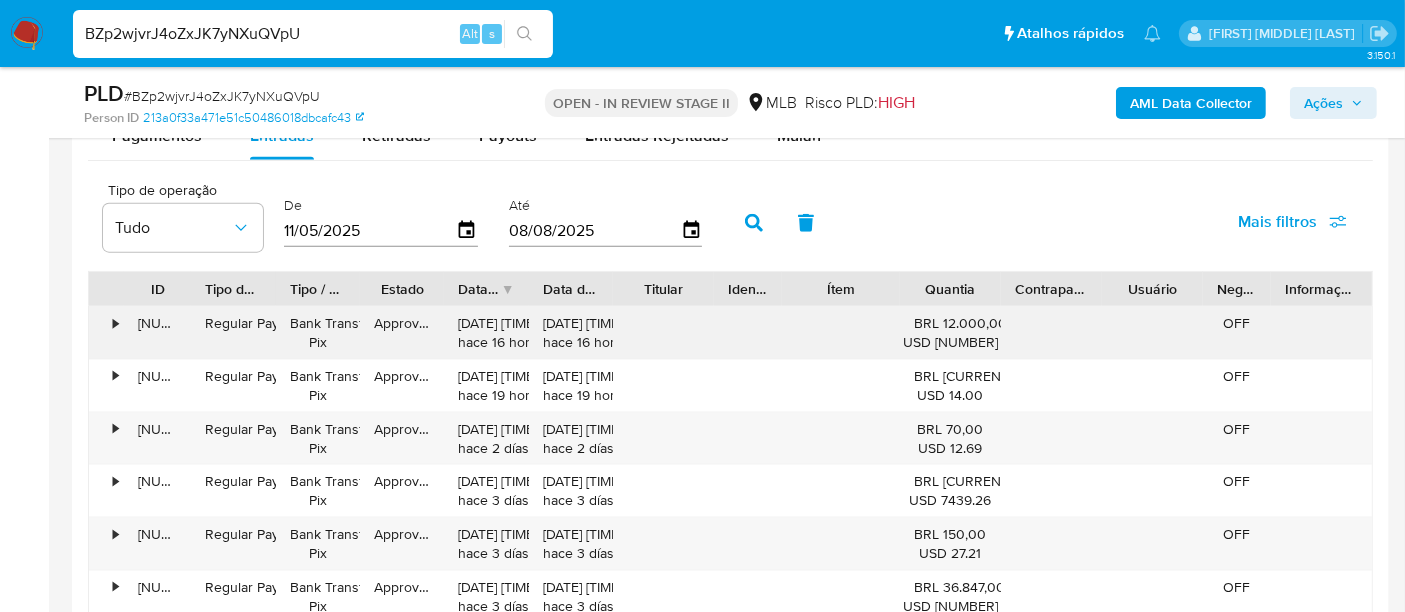 scroll, scrollTop: 2156, scrollLeft: 0, axis: vertical 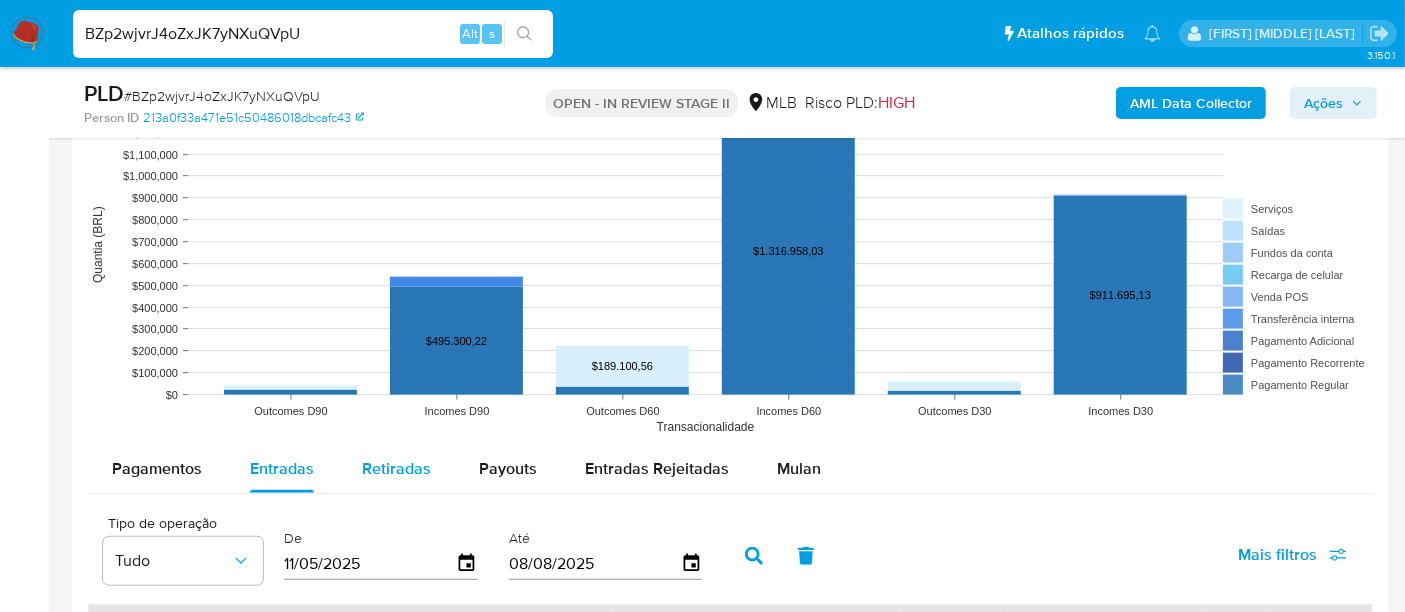 click on "Retiradas" at bounding box center [396, 468] 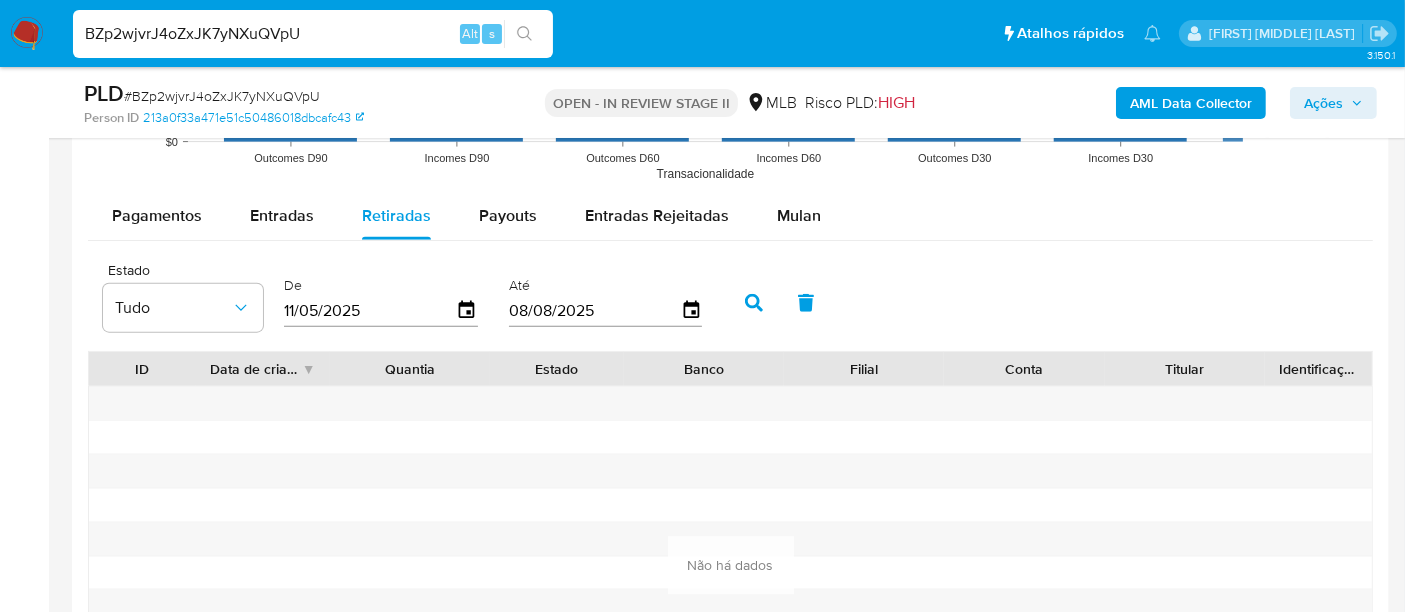 scroll, scrollTop: 2378, scrollLeft: 0, axis: vertical 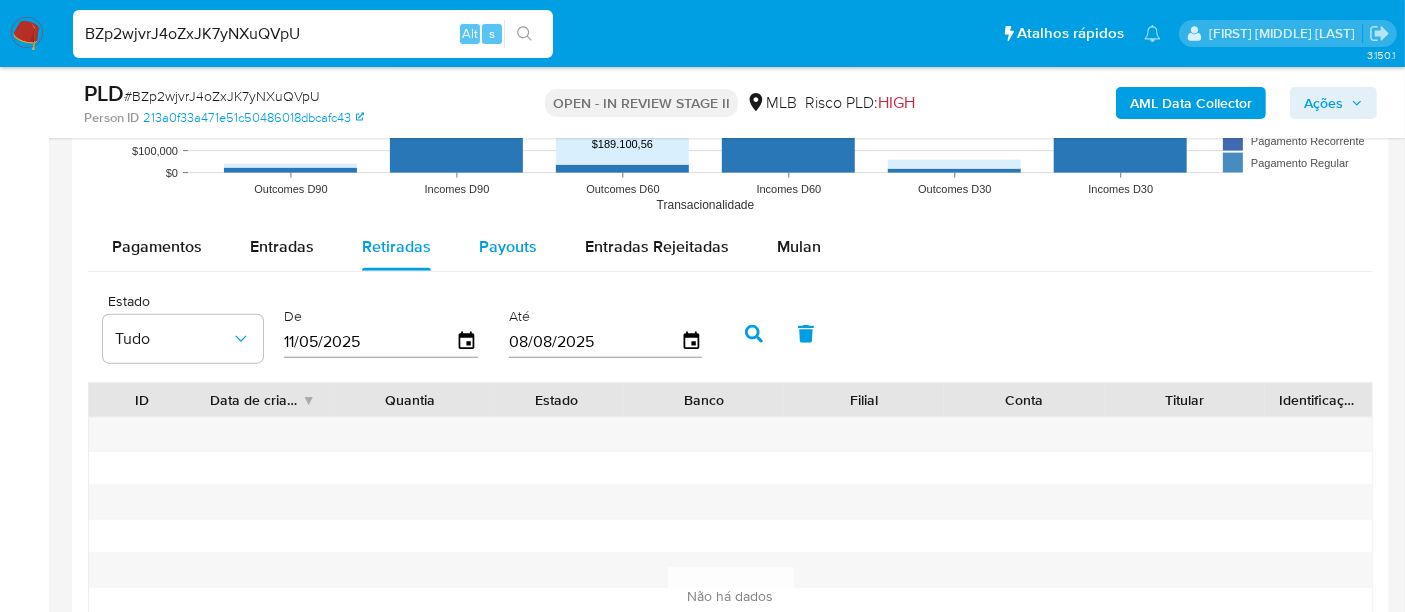 click on "Payouts" at bounding box center (508, 246) 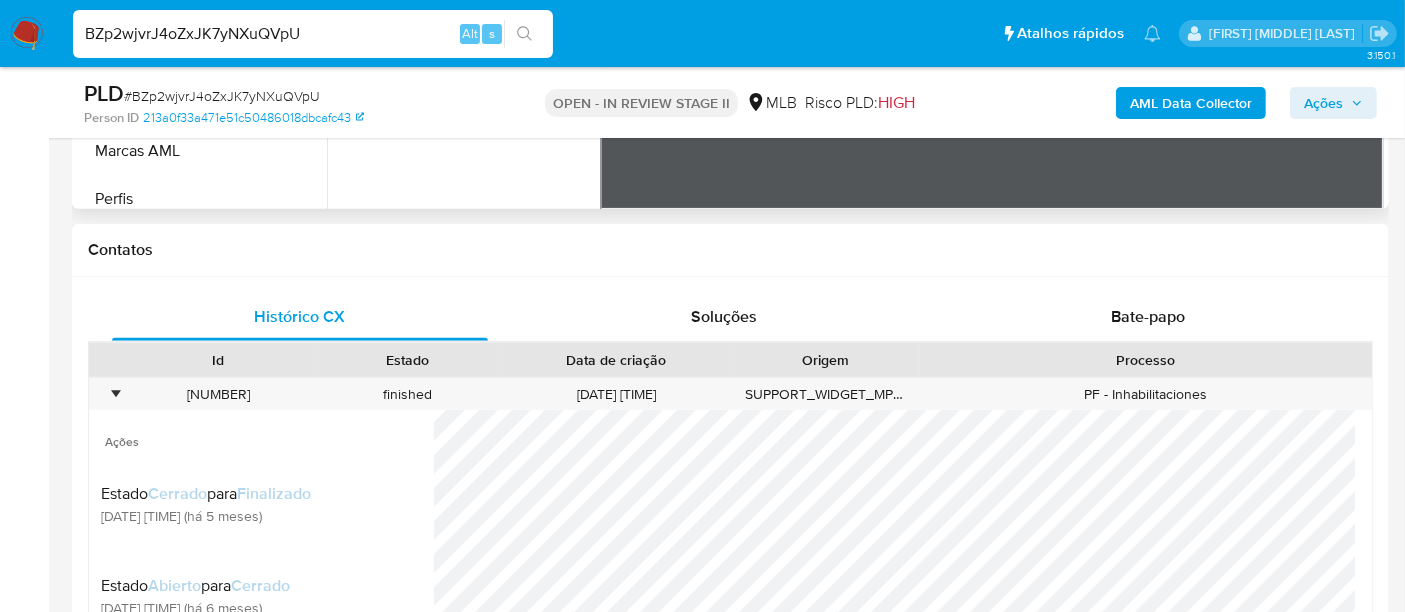 scroll, scrollTop: 489, scrollLeft: 0, axis: vertical 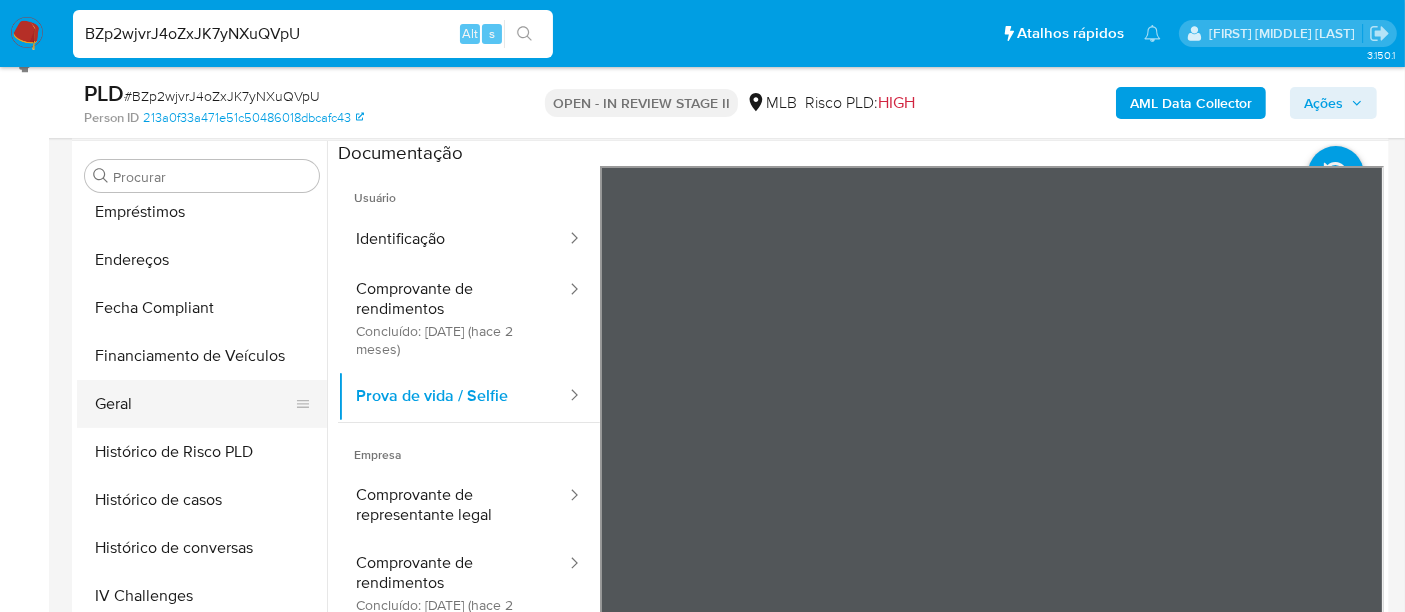 click on "Geral" at bounding box center [194, 404] 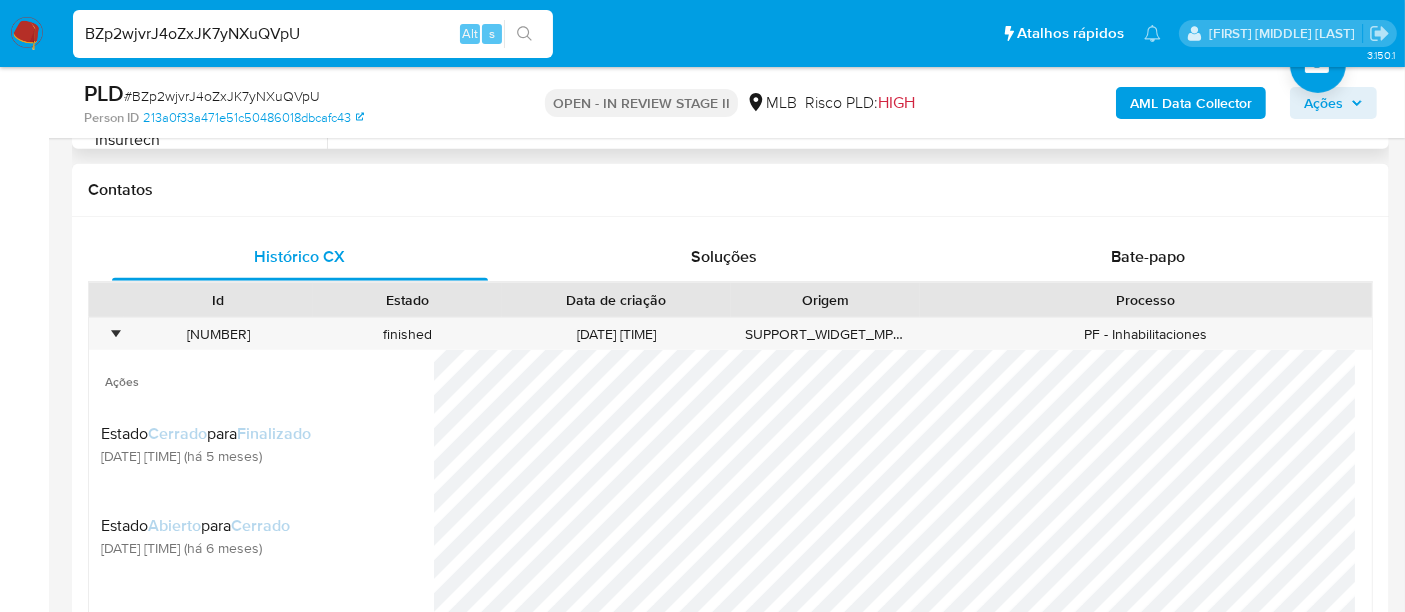 scroll, scrollTop: 934, scrollLeft: 0, axis: vertical 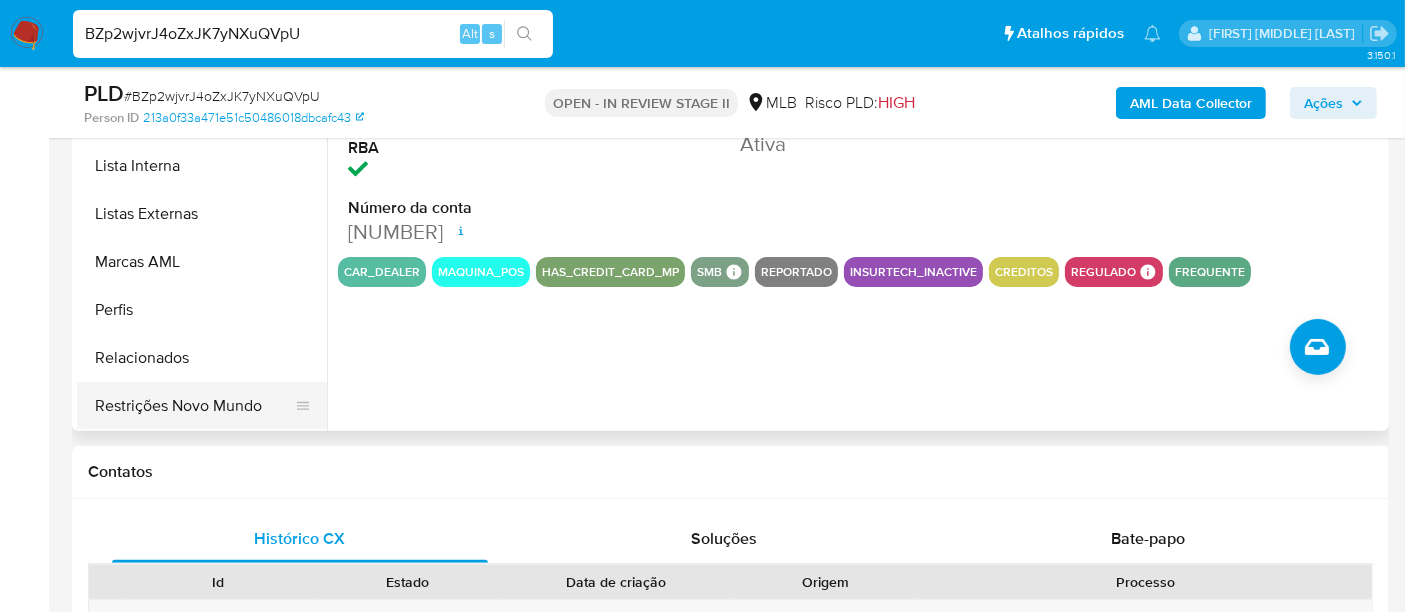 click on "Restrições Novo Mundo" at bounding box center [194, 406] 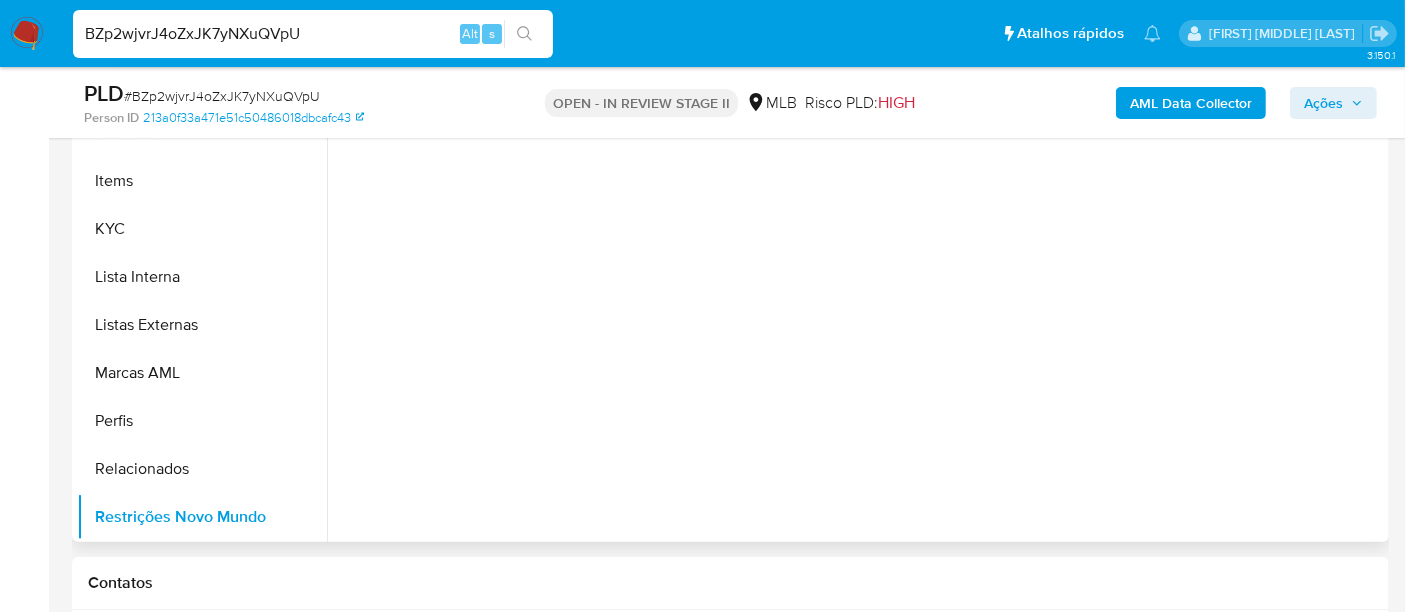scroll, scrollTop: 378, scrollLeft: 0, axis: vertical 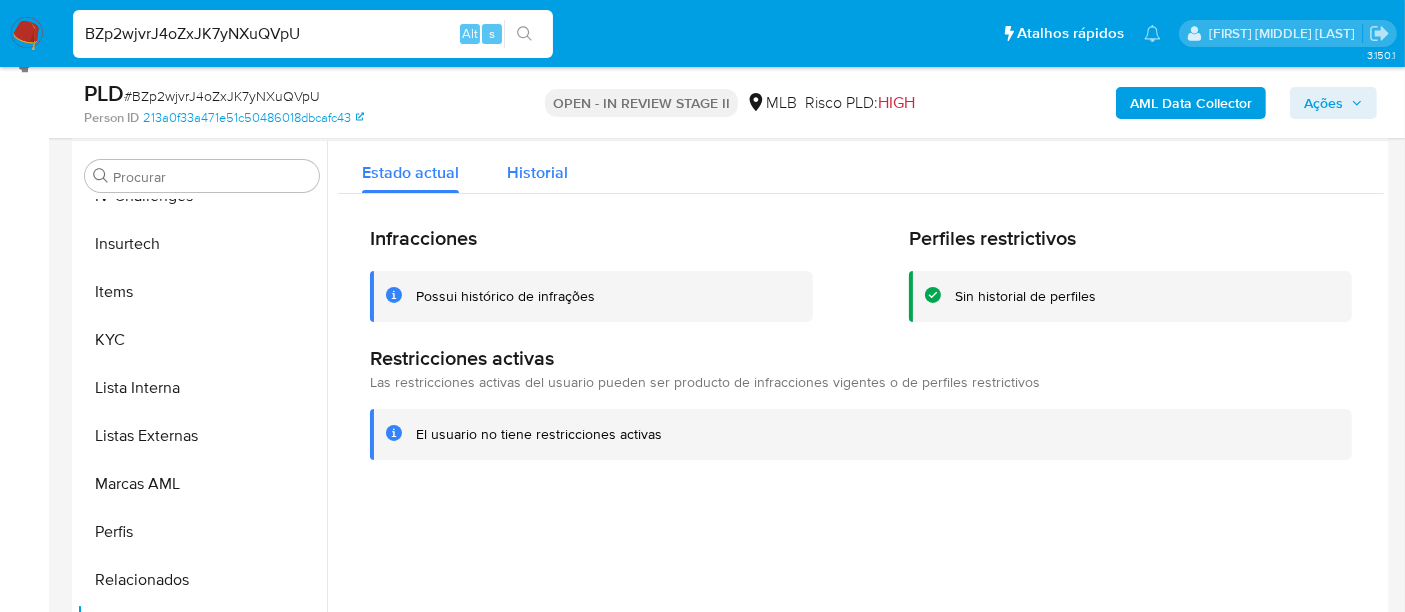 click on "Historial" at bounding box center [537, 172] 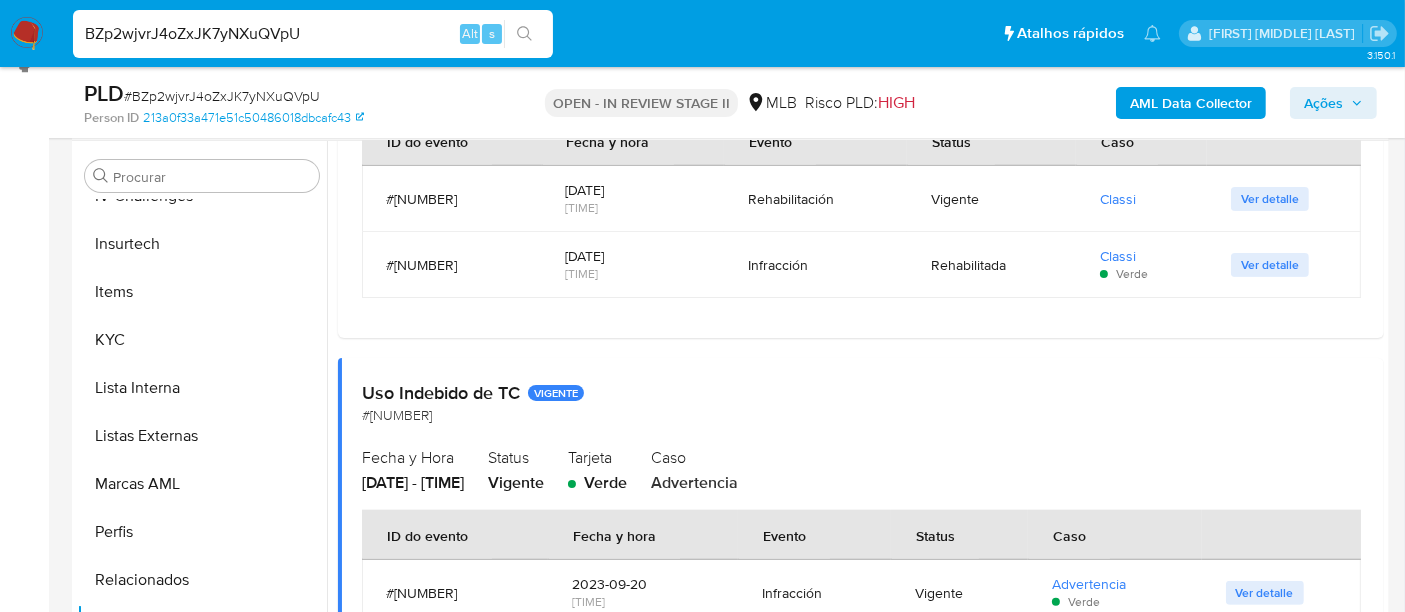 scroll, scrollTop: 2302, scrollLeft: 0, axis: vertical 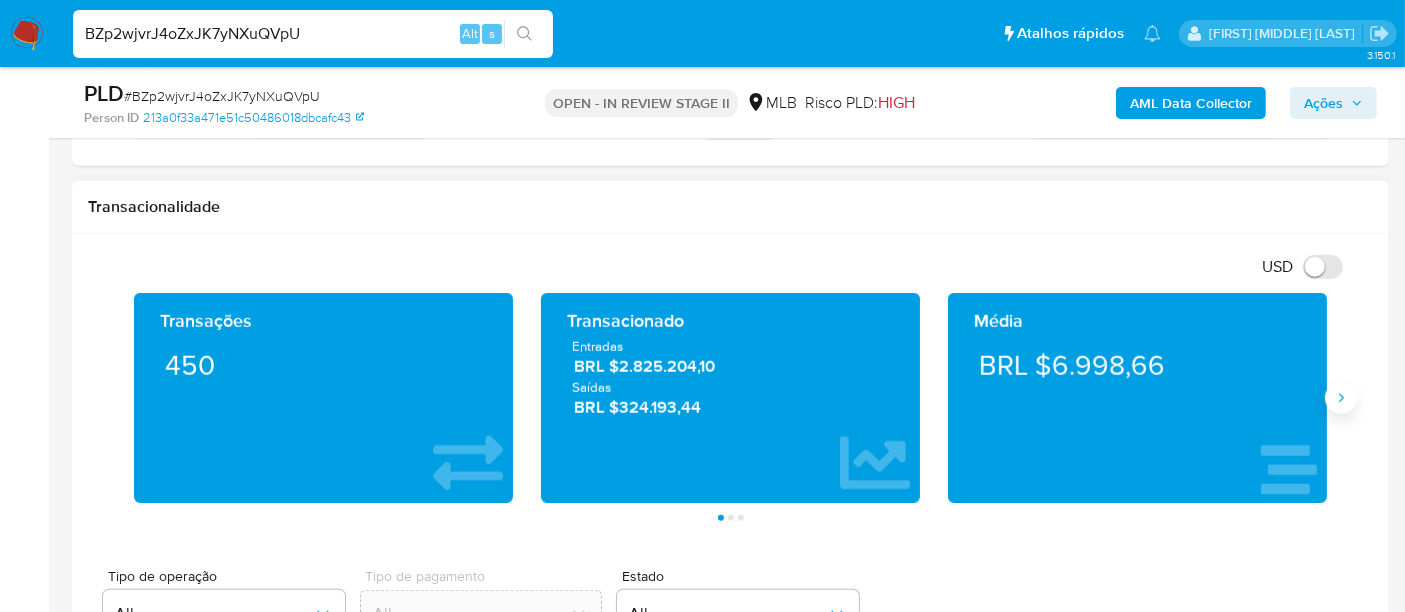 click 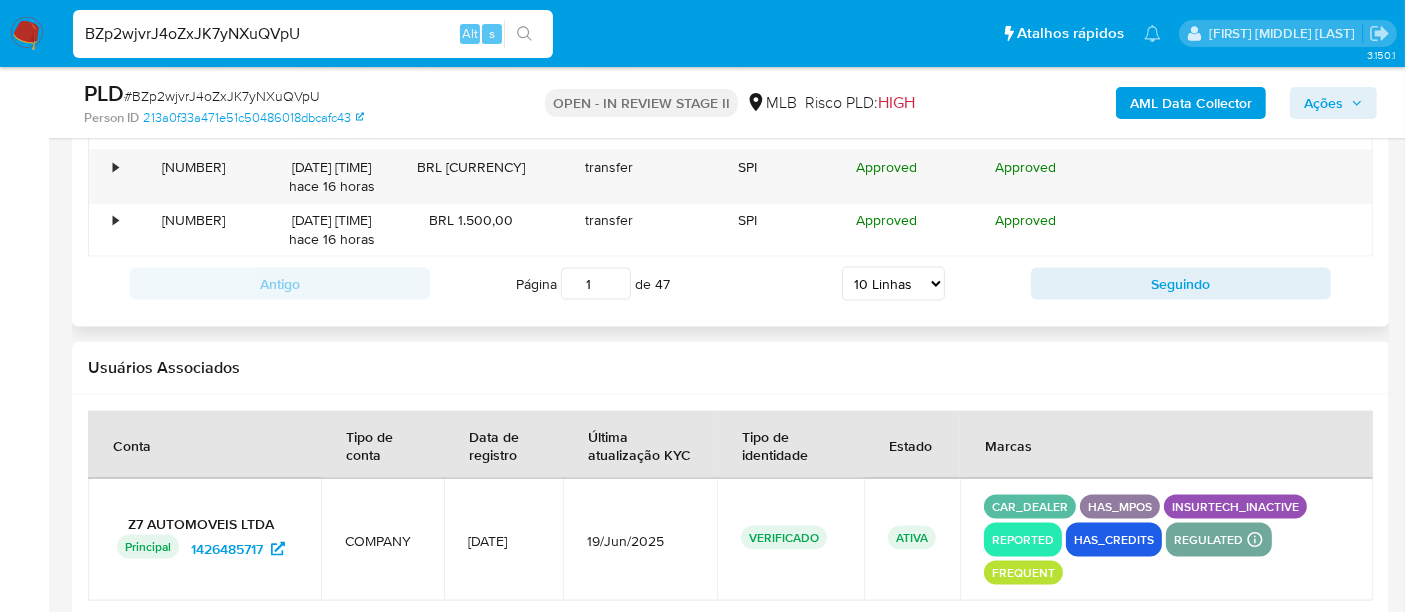 scroll, scrollTop: 3156, scrollLeft: 0, axis: vertical 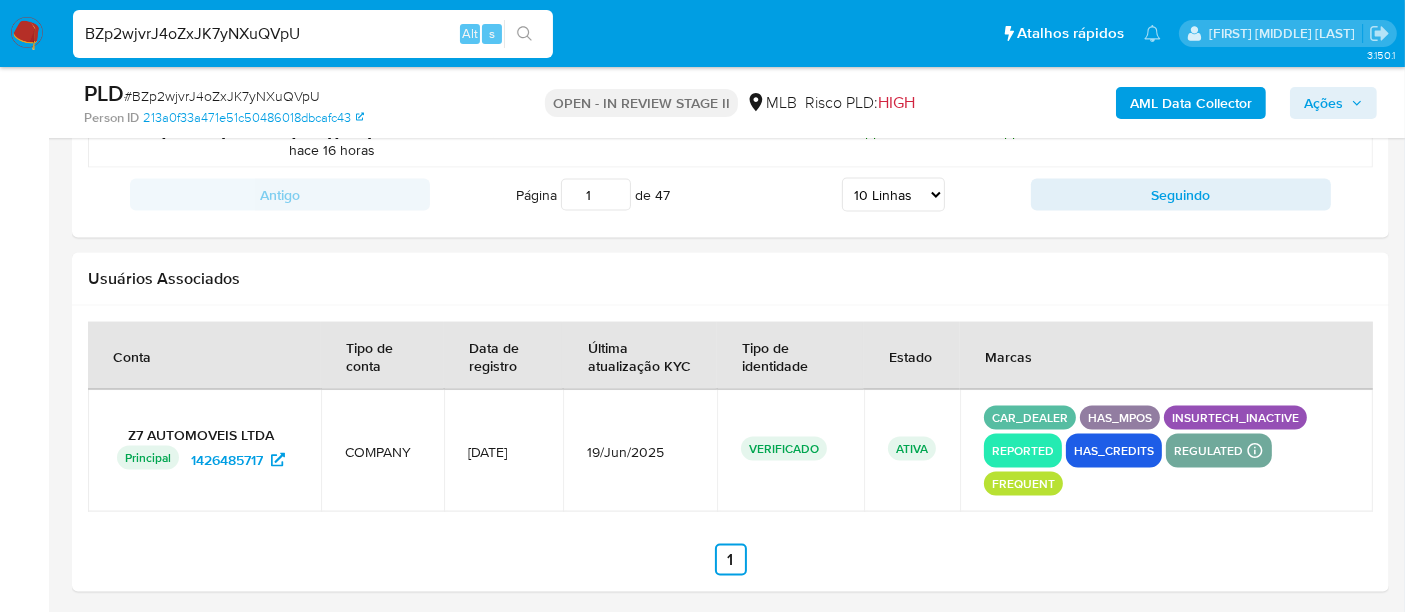 drag, startPoint x: 319, startPoint y: 35, endPoint x: 30, endPoint y: 45, distance: 289.17297 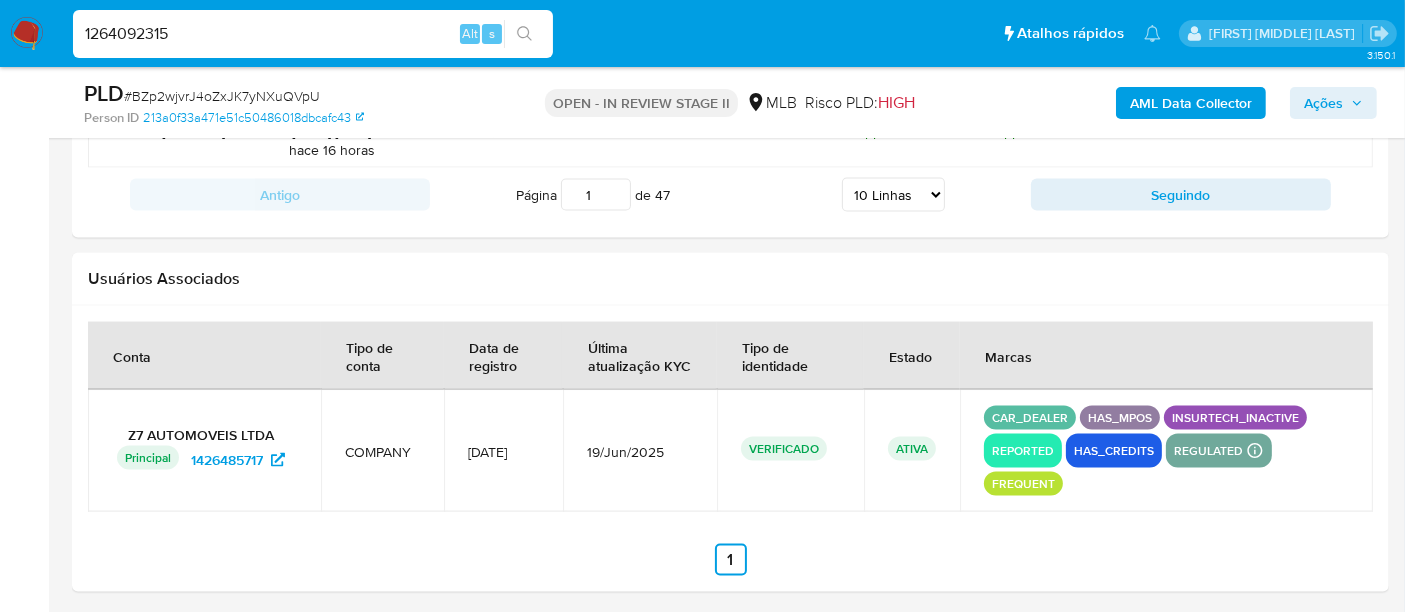 type on "1264092315" 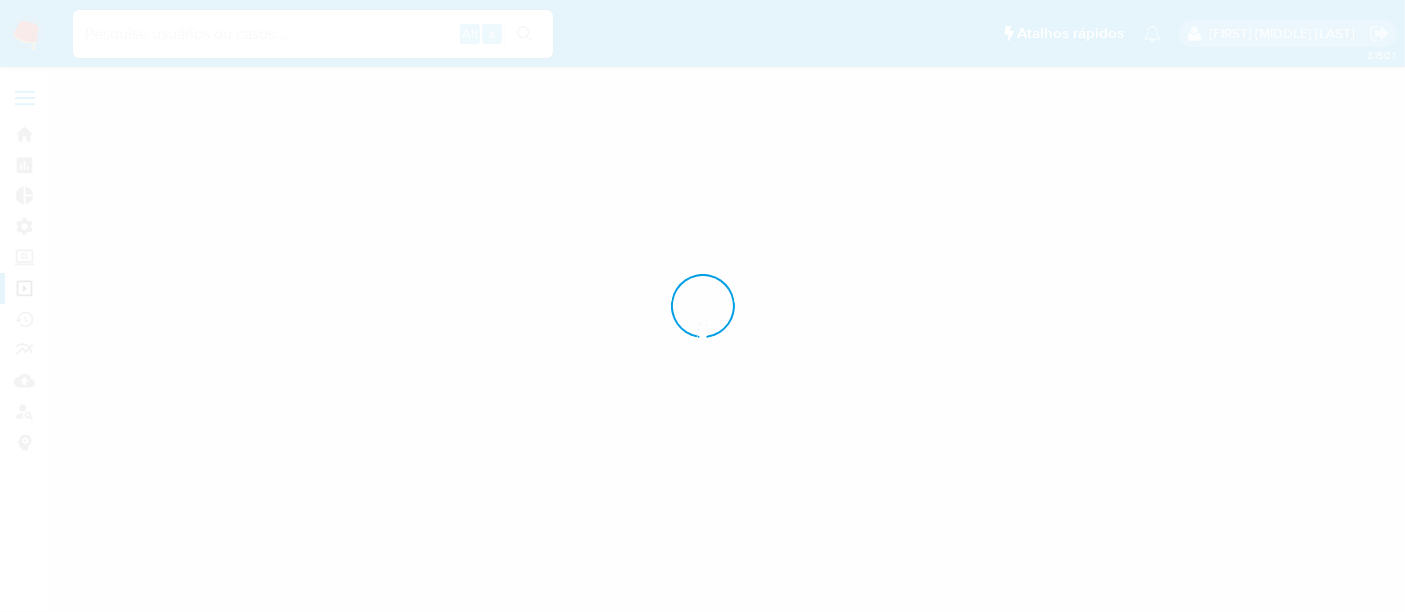 scroll, scrollTop: 0, scrollLeft: 0, axis: both 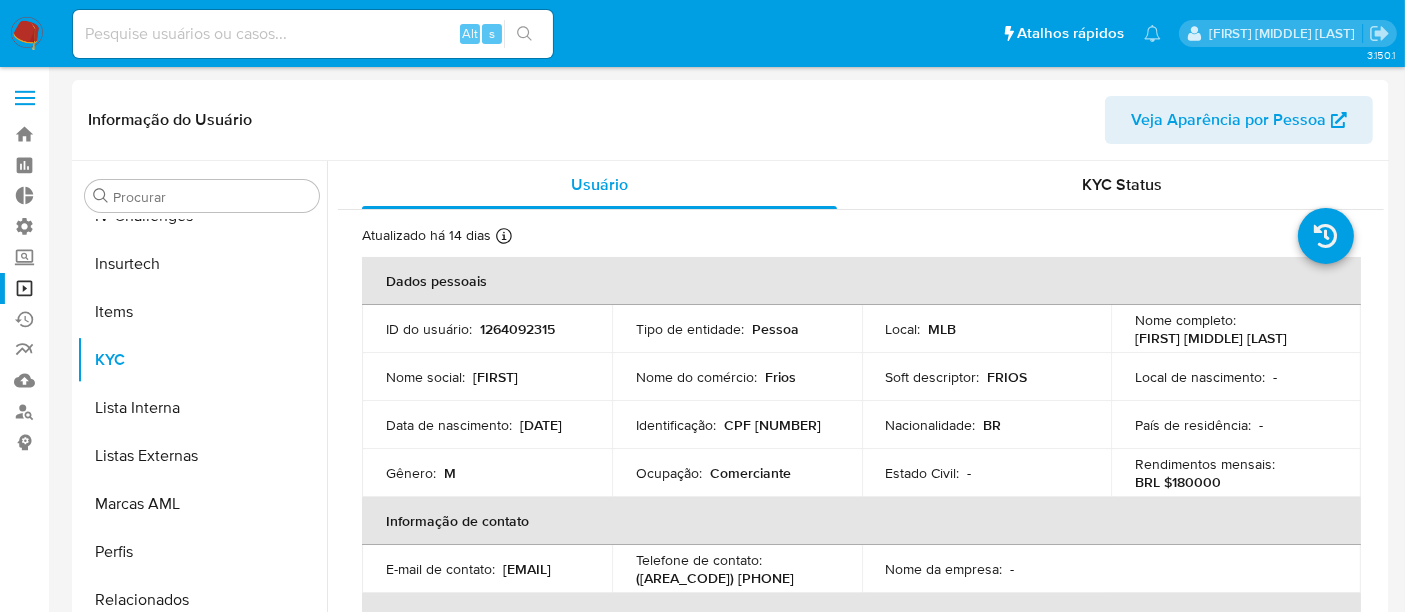 select on "10" 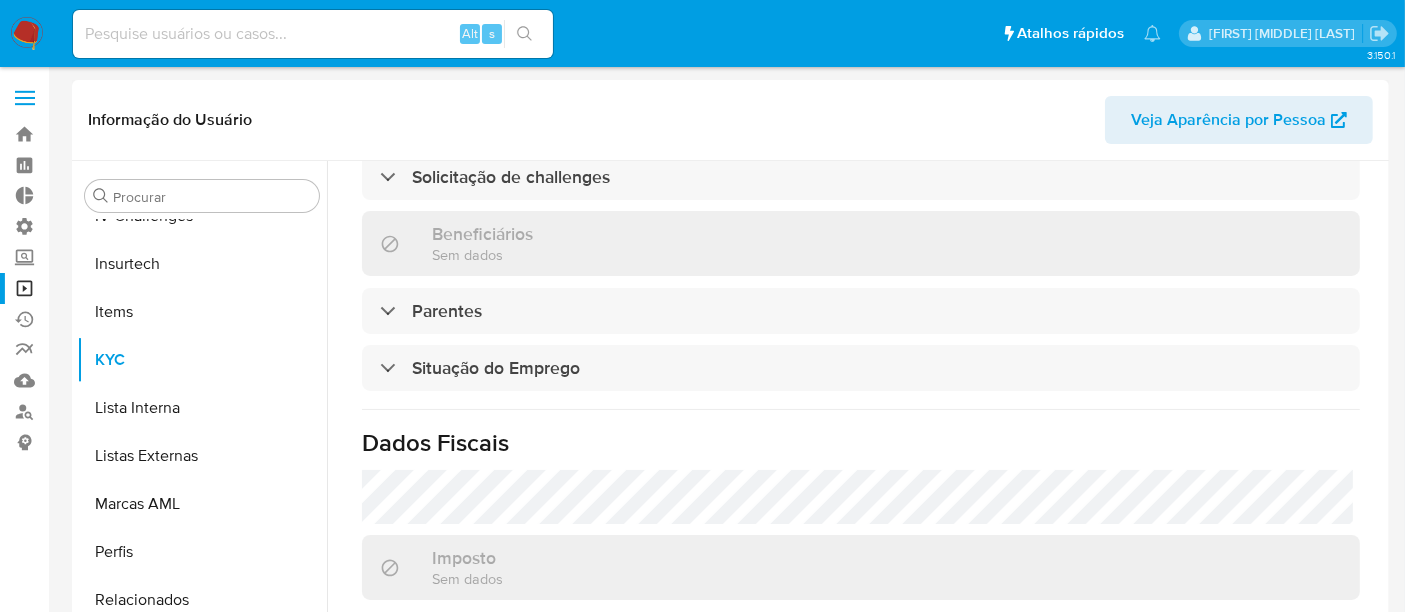 scroll, scrollTop: 777, scrollLeft: 0, axis: vertical 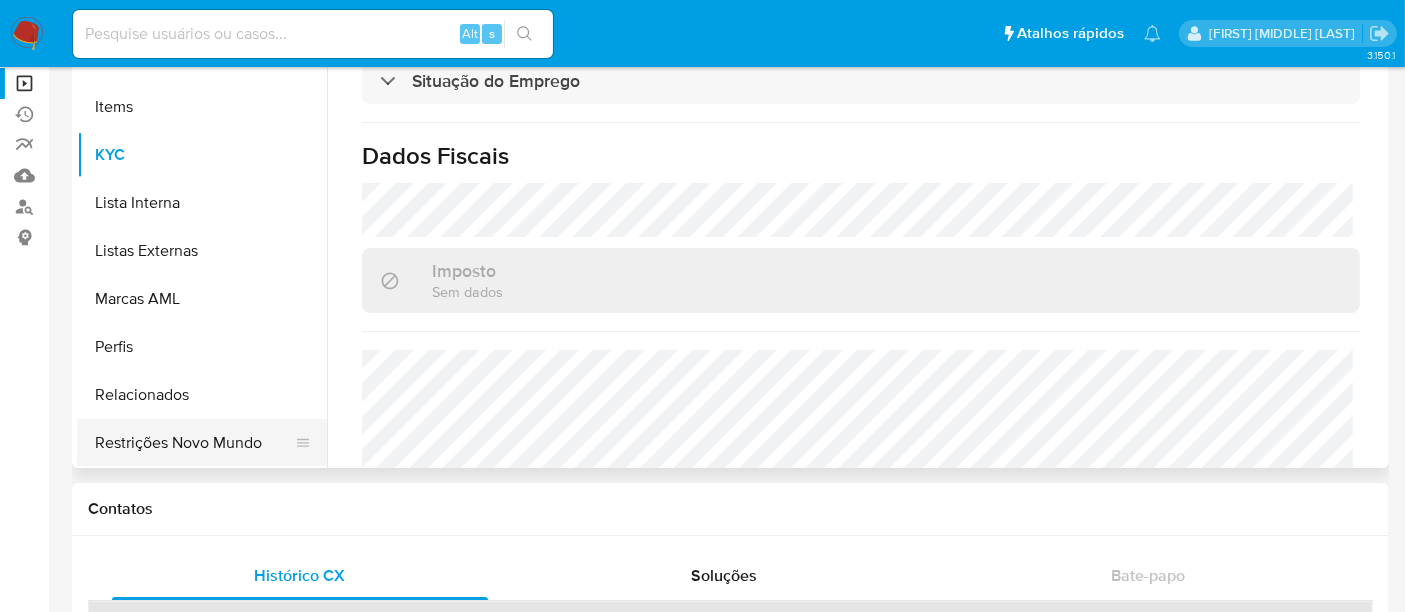 click on "Restrições Novo Mundo" at bounding box center (194, 443) 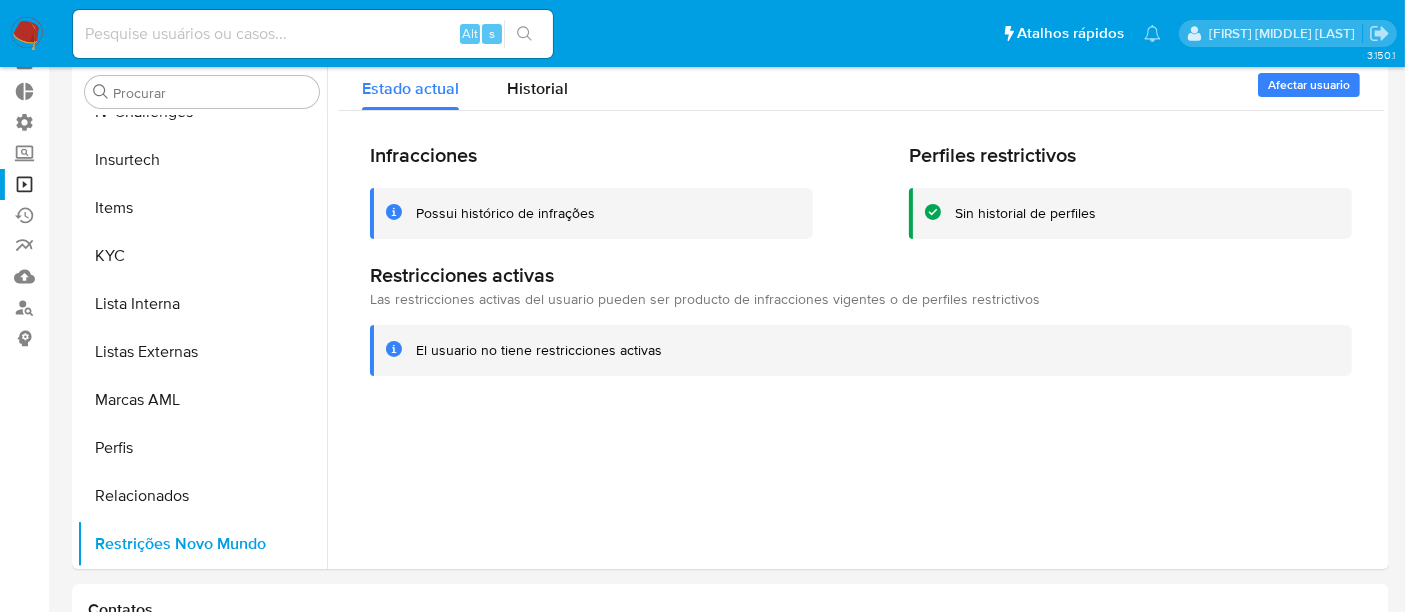 scroll, scrollTop: 0, scrollLeft: 0, axis: both 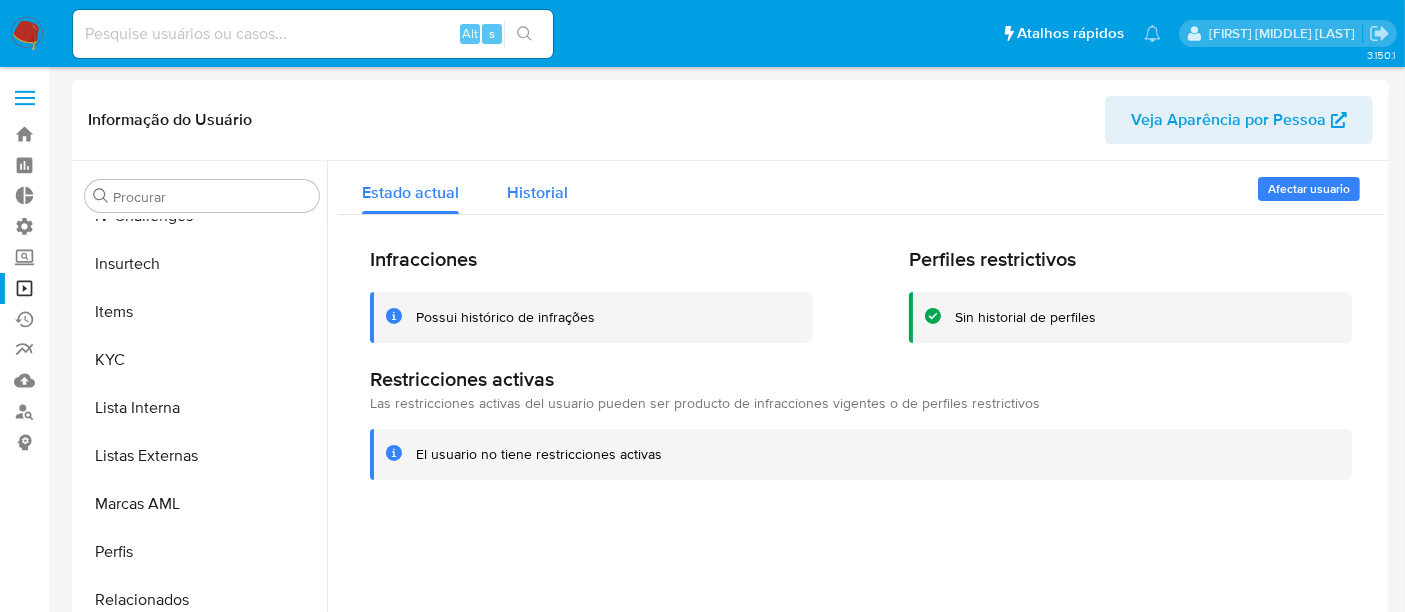click on "Historial" at bounding box center (537, 192) 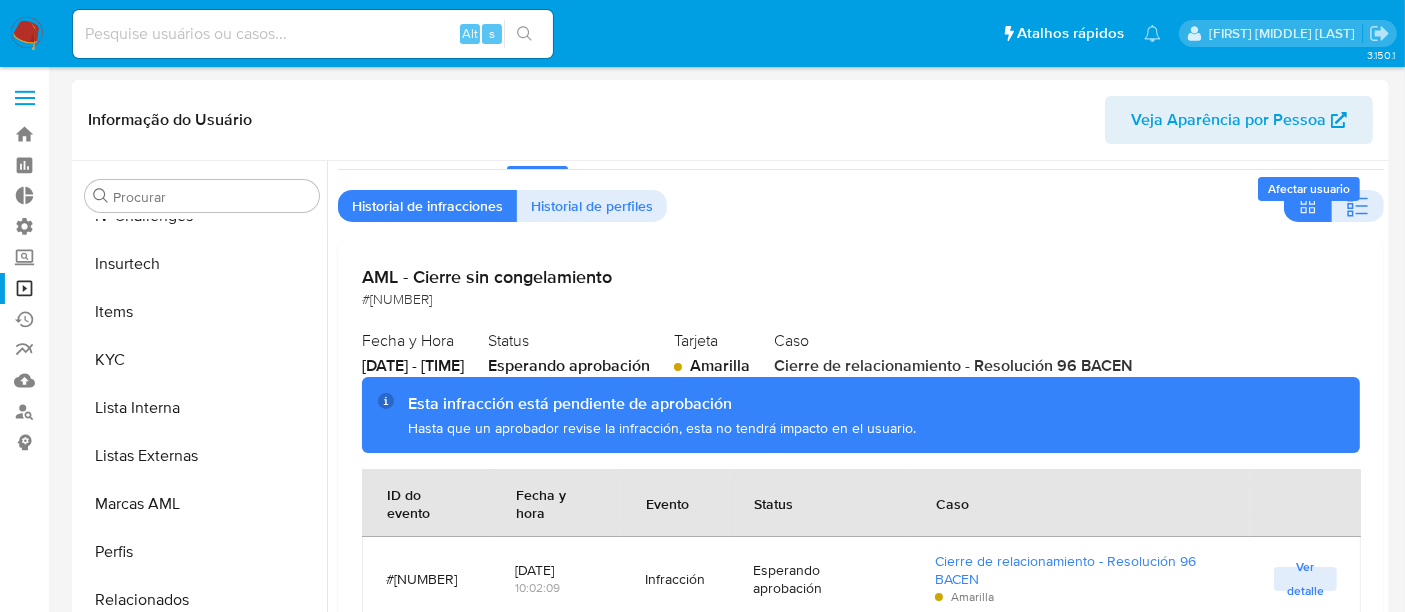scroll, scrollTop: 59, scrollLeft: 0, axis: vertical 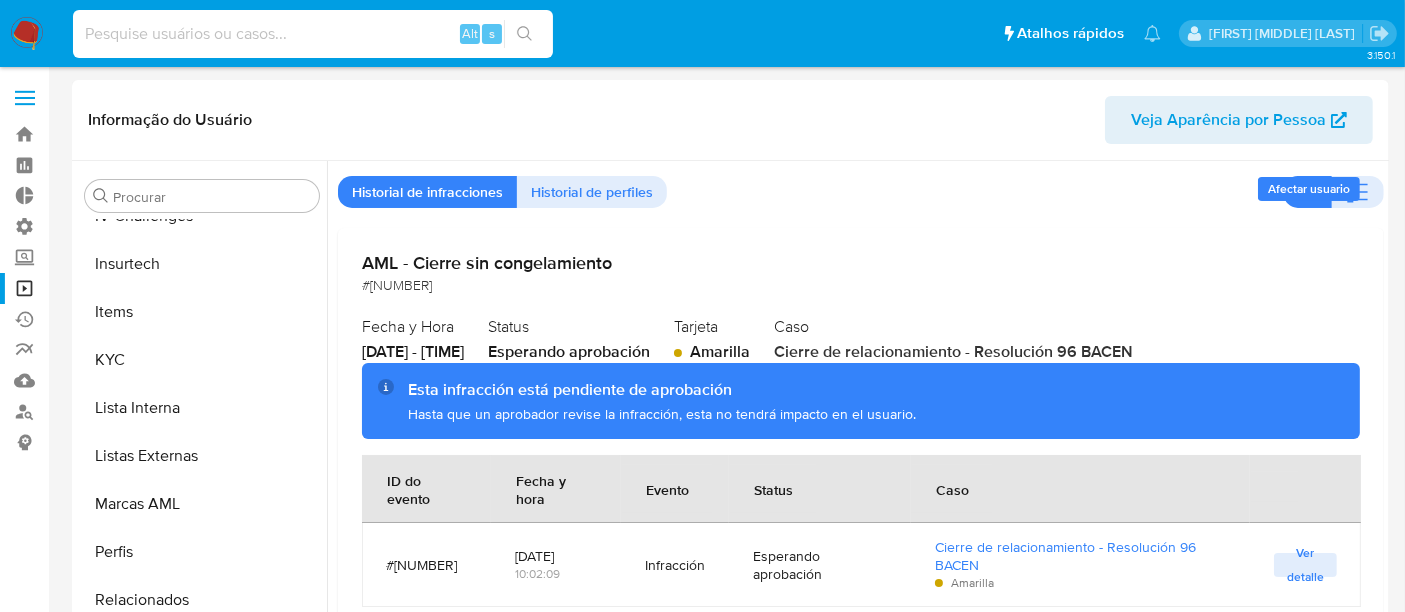 click at bounding box center [313, 34] 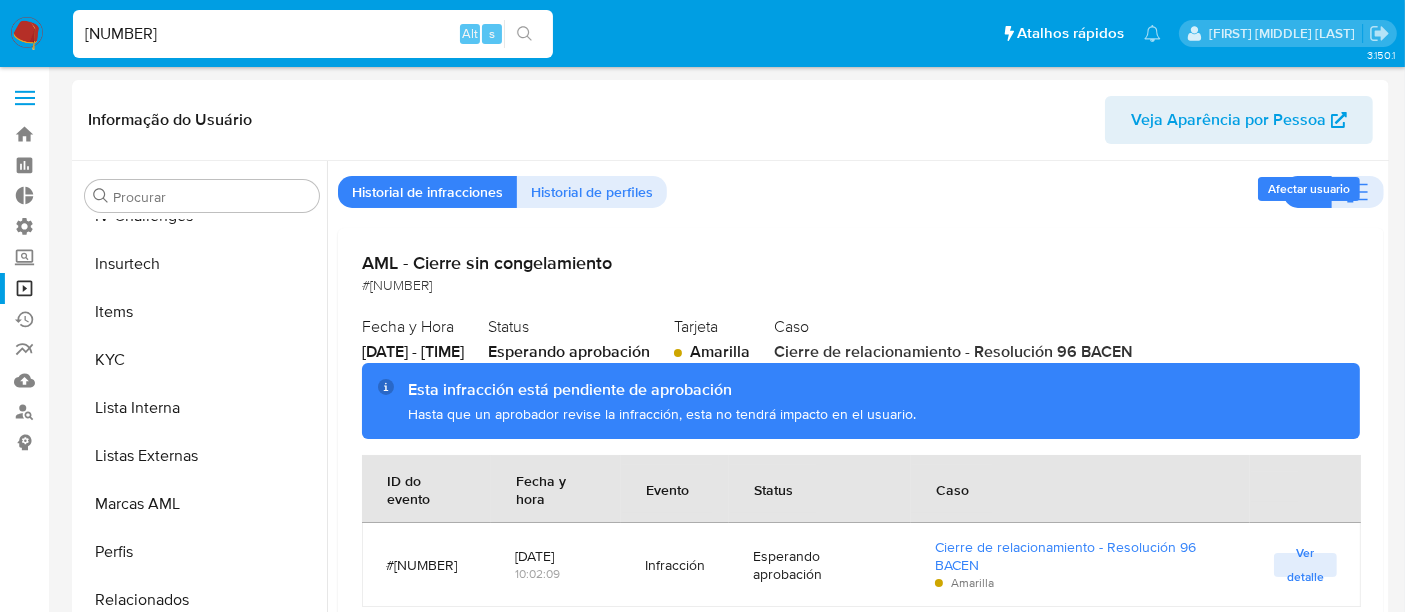 type on "[NUMBER]" 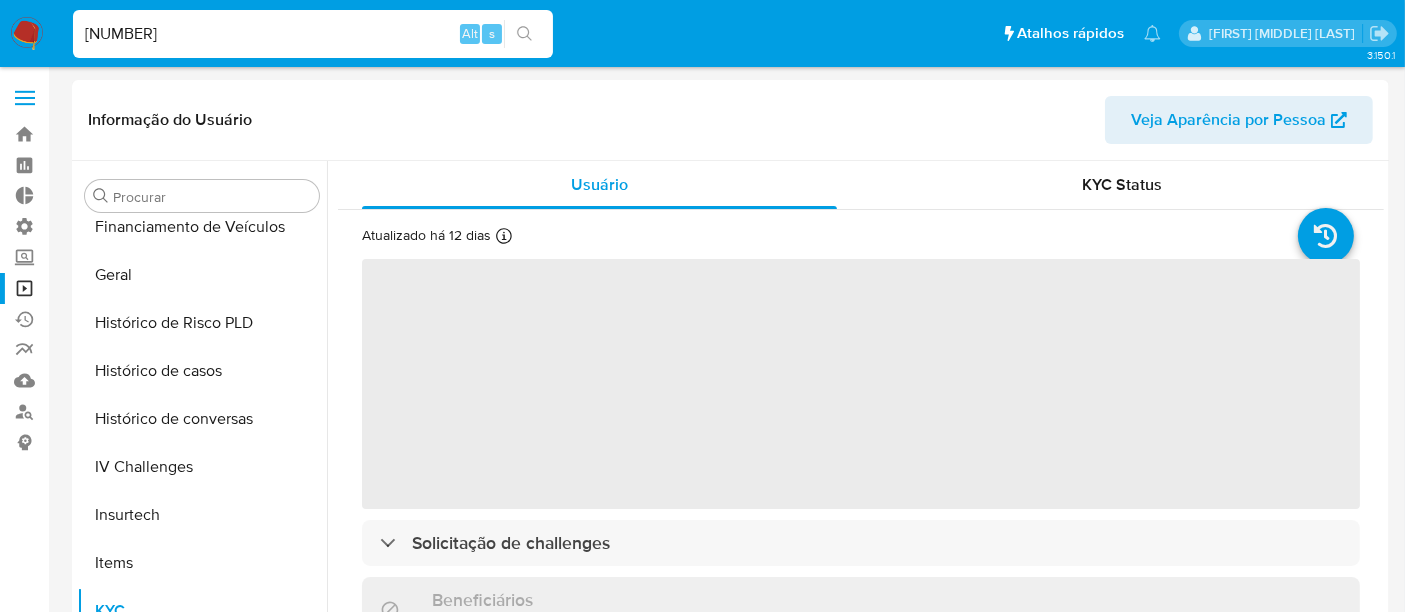 scroll, scrollTop: 844, scrollLeft: 0, axis: vertical 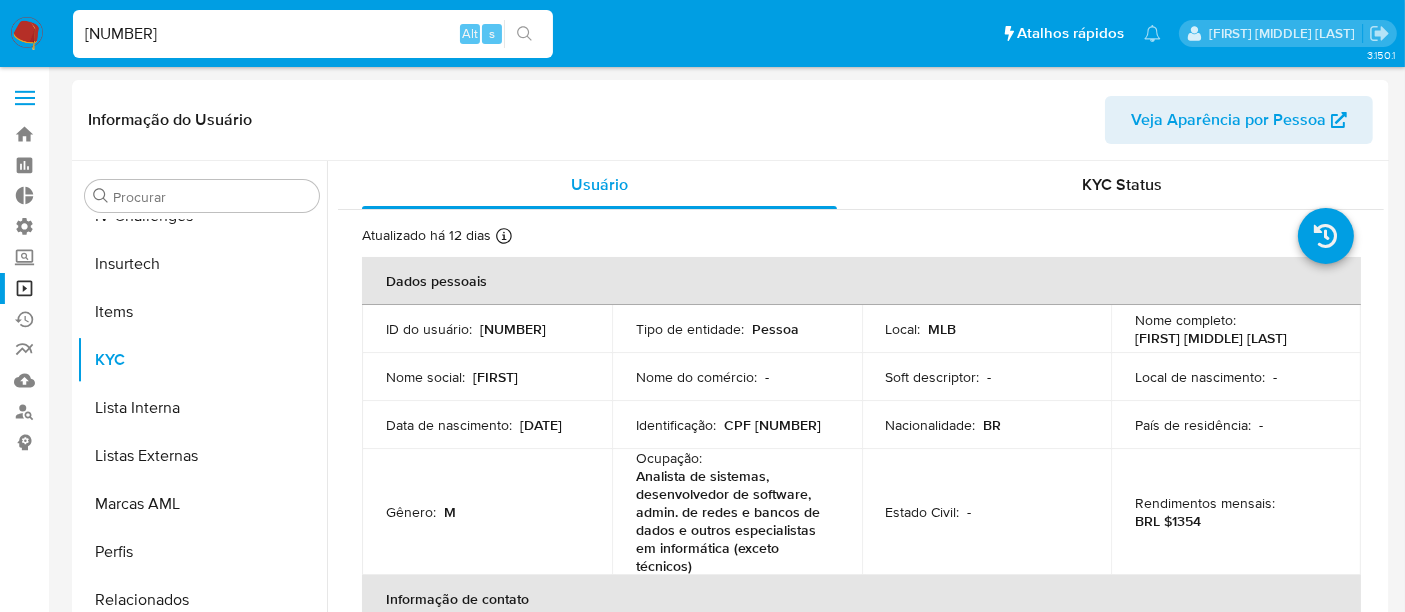 select on "10" 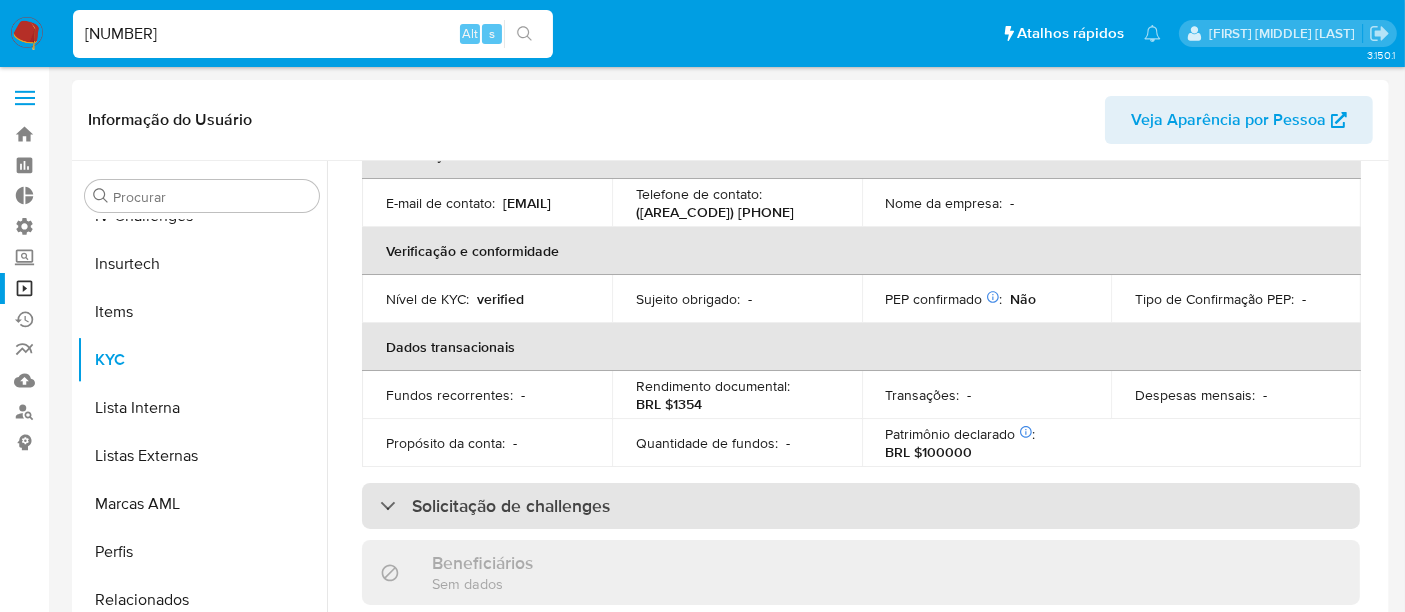 scroll, scrollTop: 666, scrollLeft: 0, axis: vertical 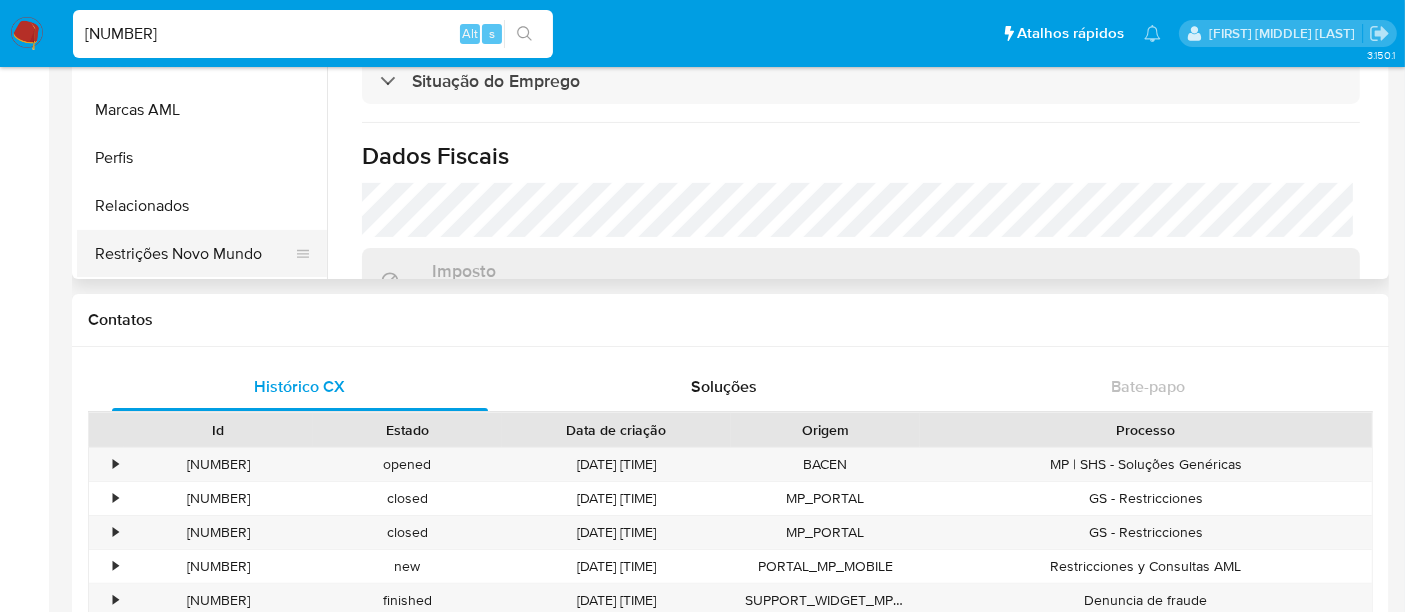 click on "Restrições Novo Mundo" at bounding box center (194, 254) 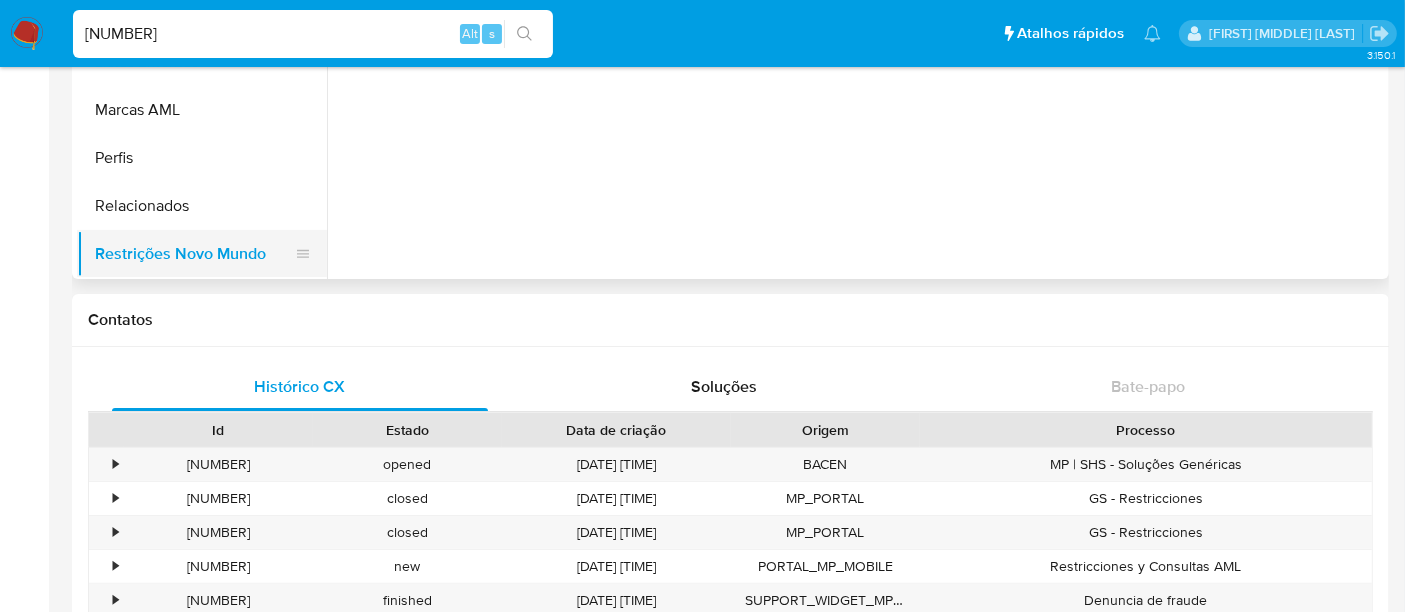 scroll, scrollTop: 0, scrollLeft: 0, axis: both 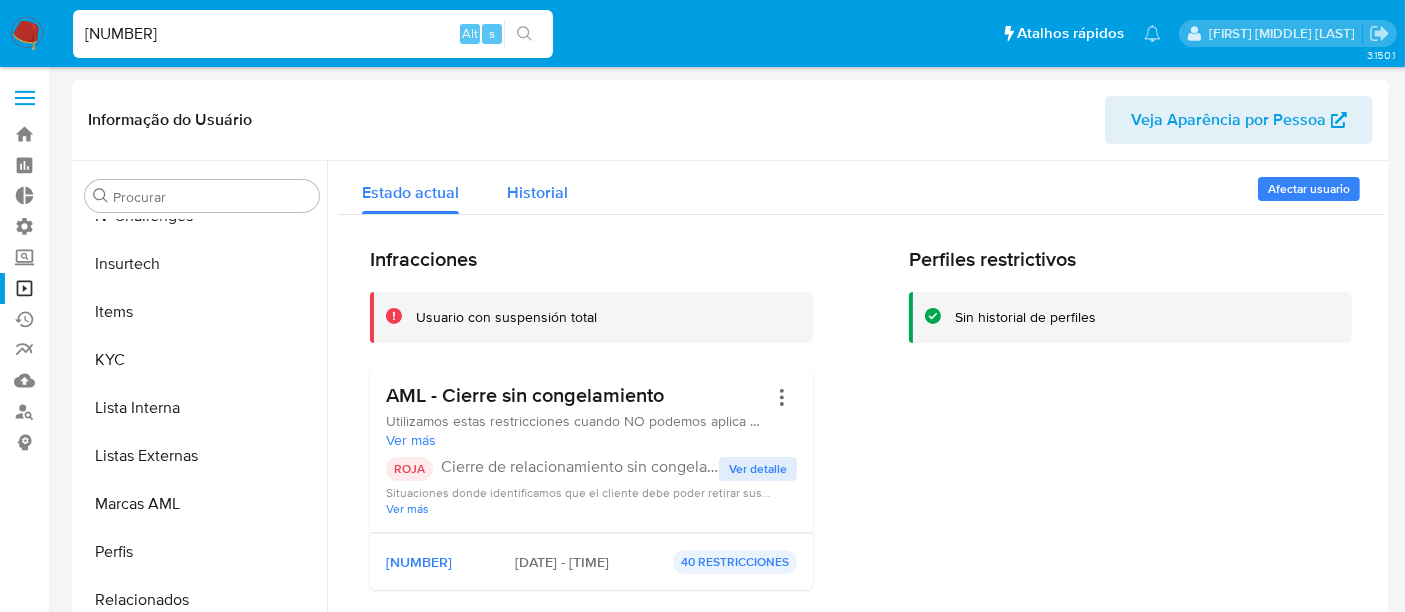 click on "Historial" at bounding box center [537, 192] 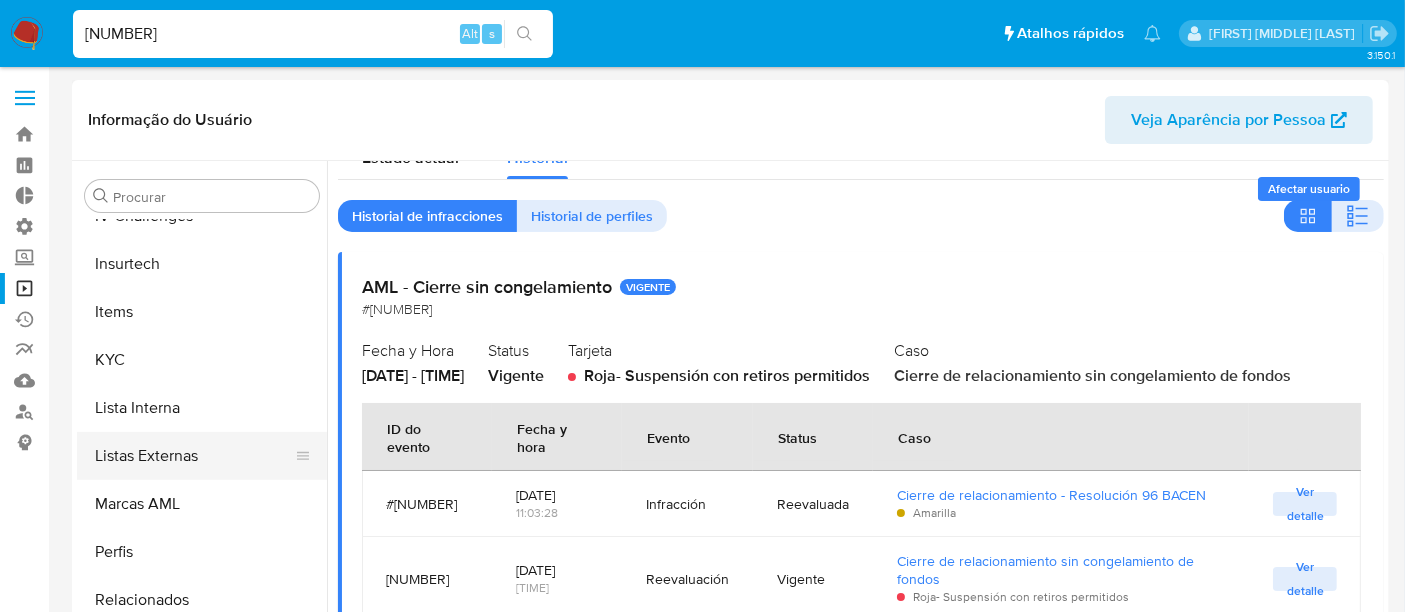 scroll, scrollTop: 0, scrollLeft: 0, axis: both 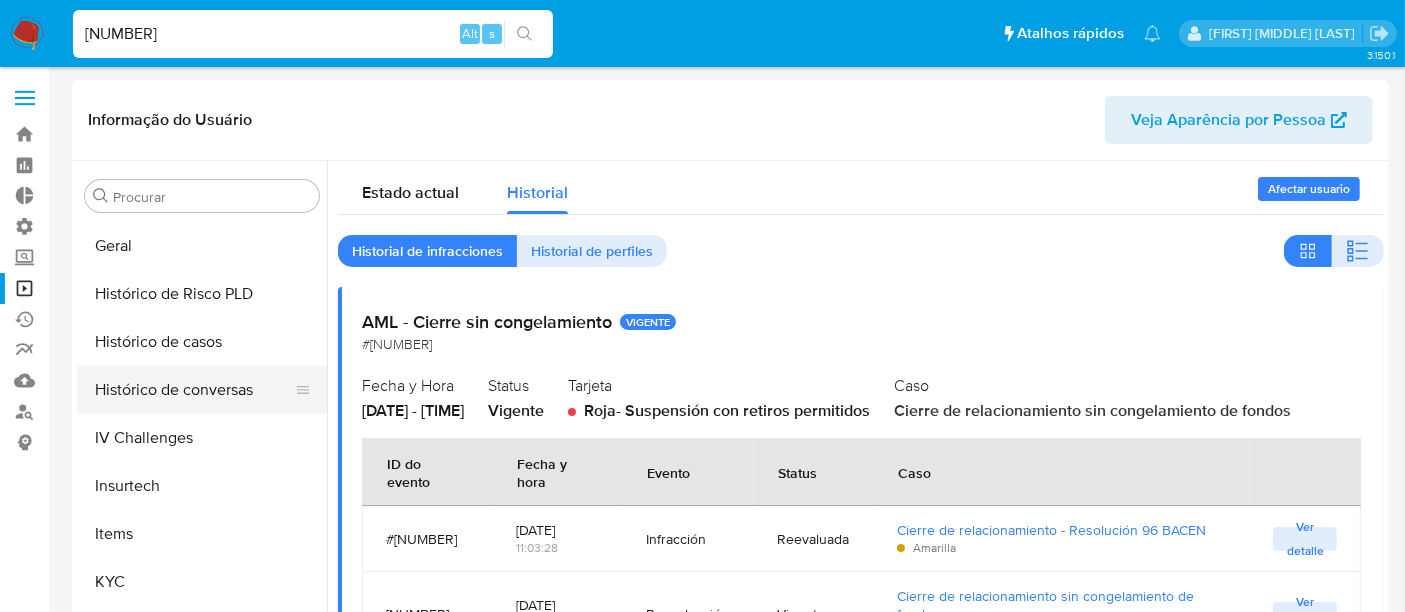 click on "Histórico de conversas" at bounding box center (194, 390) 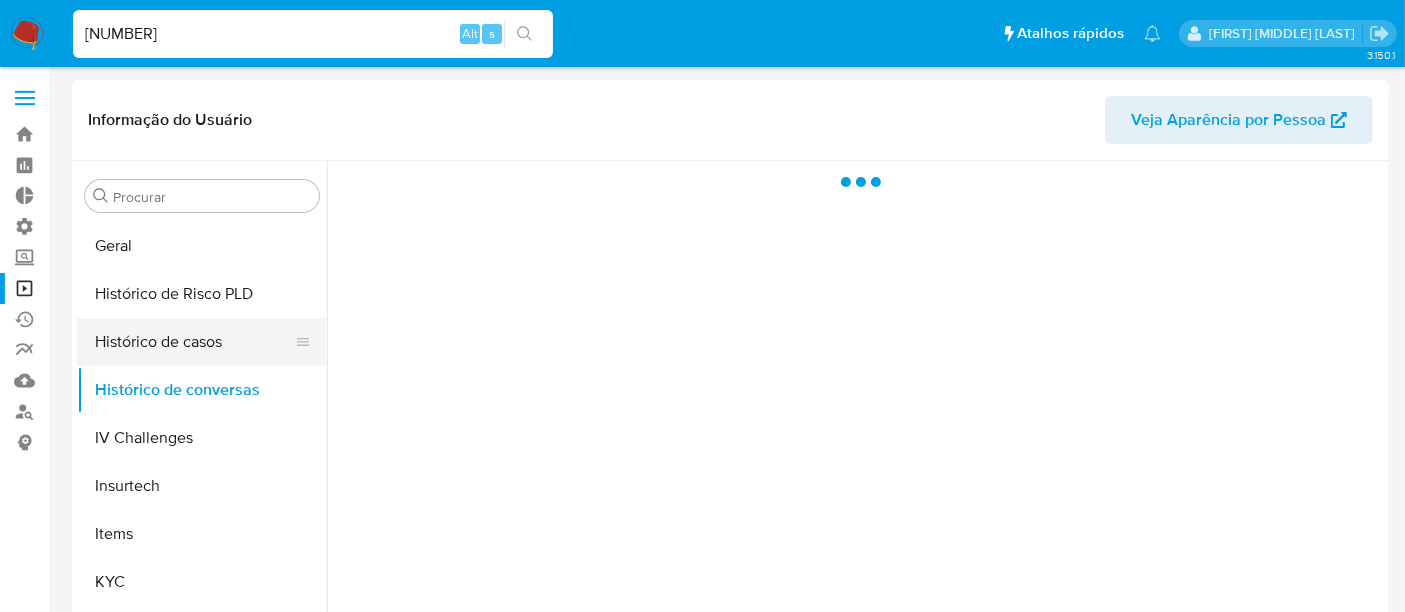 click on "Histórico de casos" at bounding box center [194, 342] 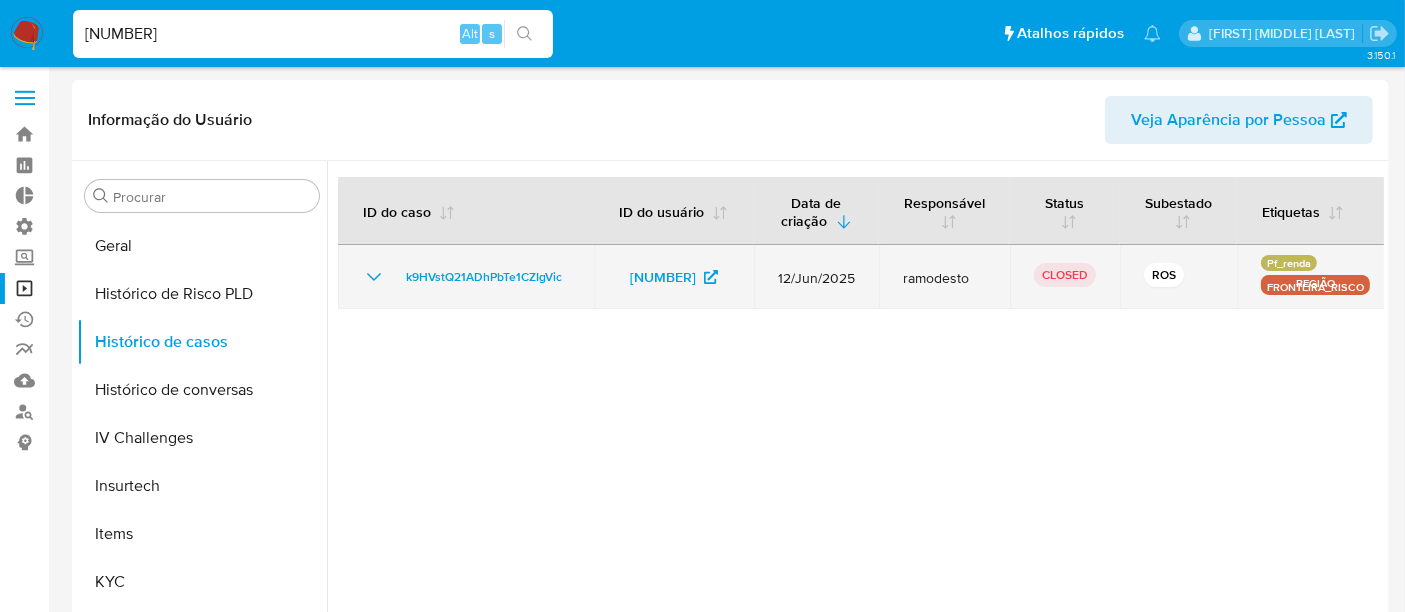 click 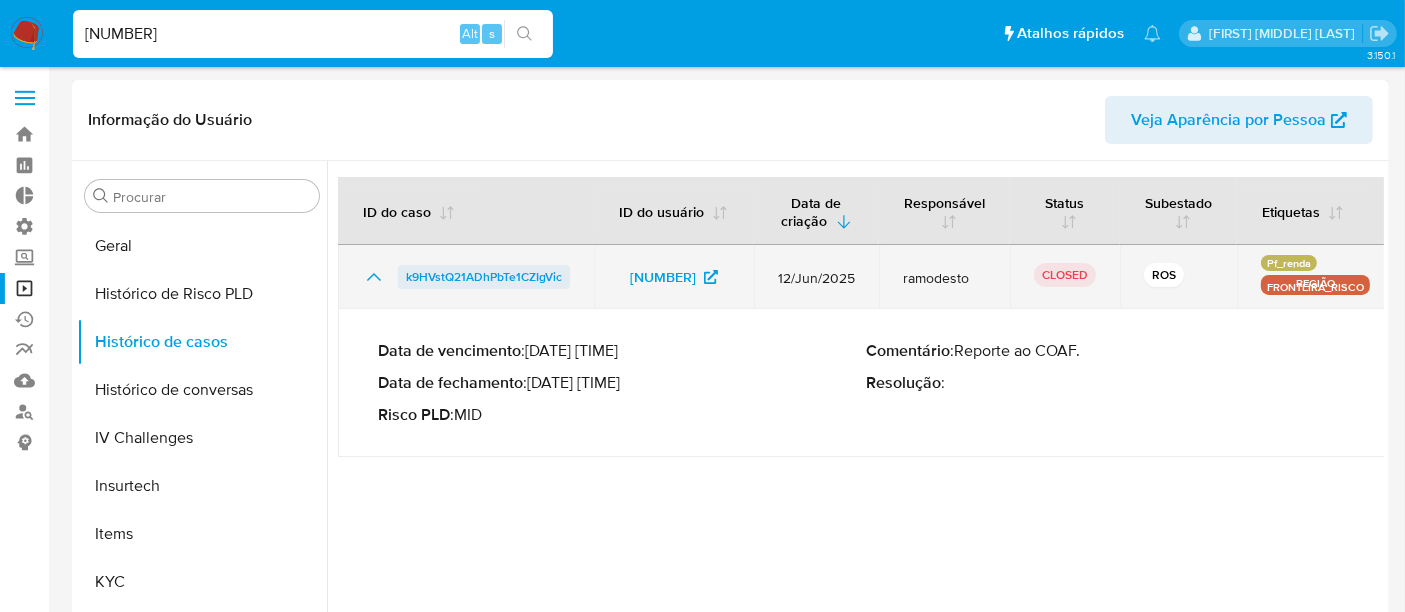 click on "k9HVstQ21ADhPbTe1CZIgVic" at bounding box center (484, 277) 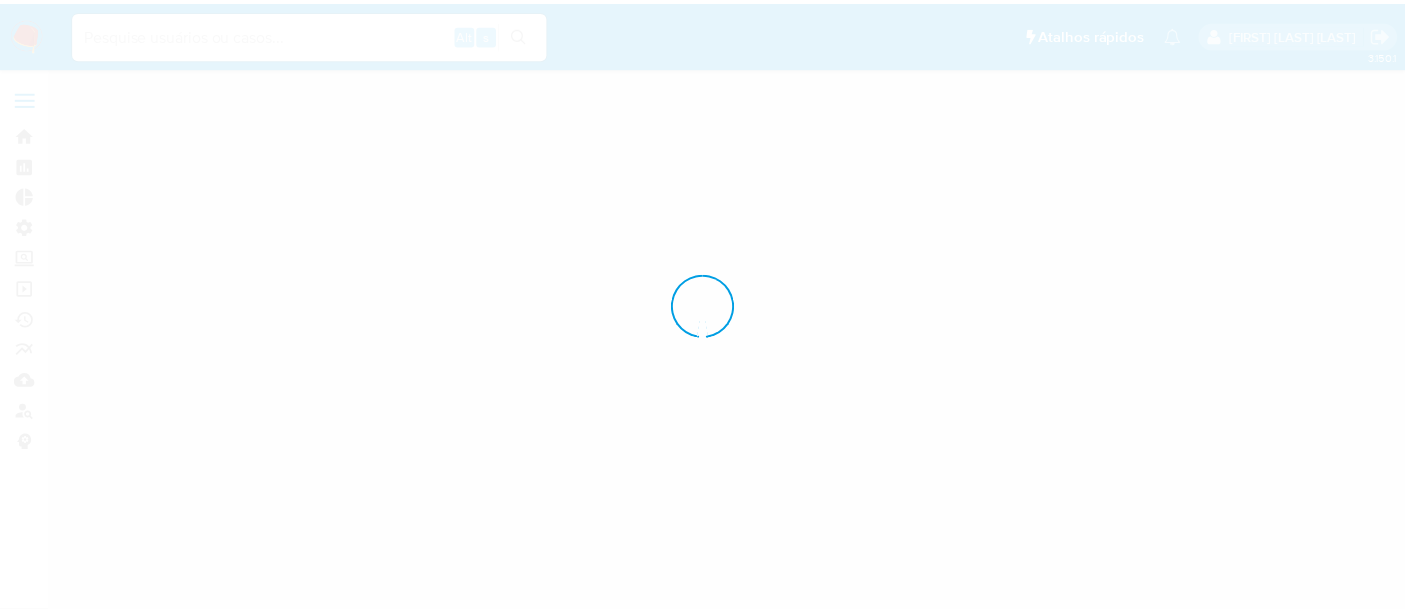 scroll, scrollTop: 0, scrollLeft: 0, axis: both 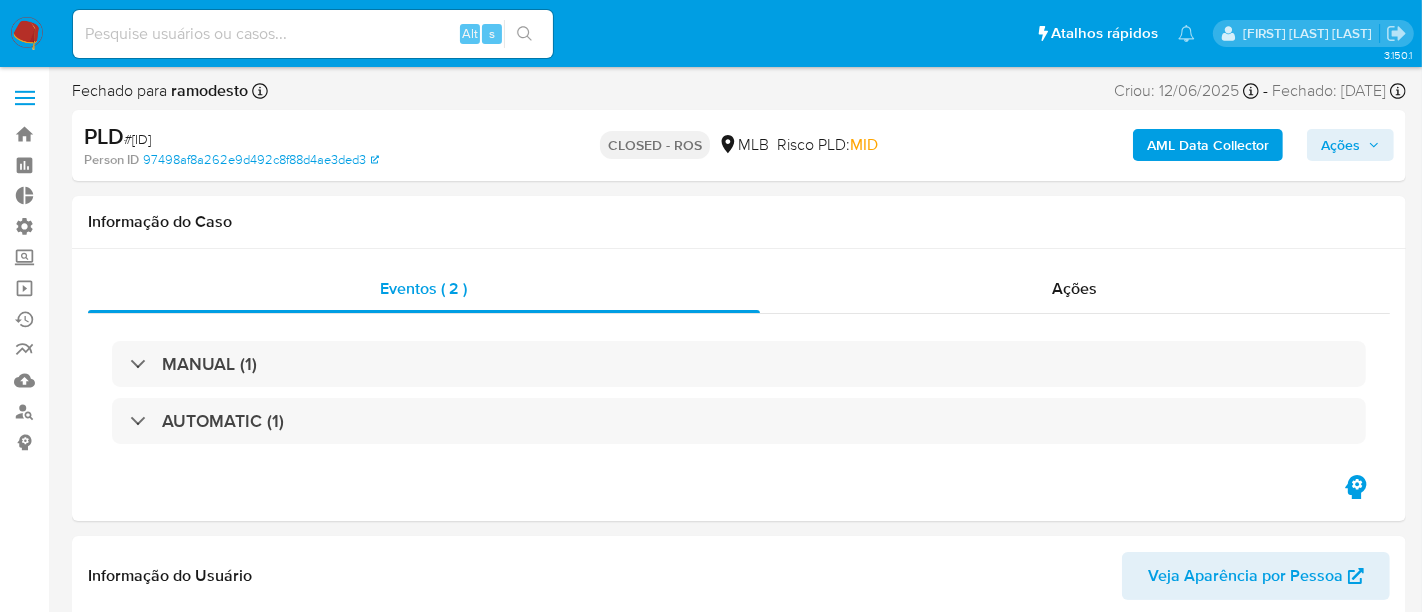 select on "10" 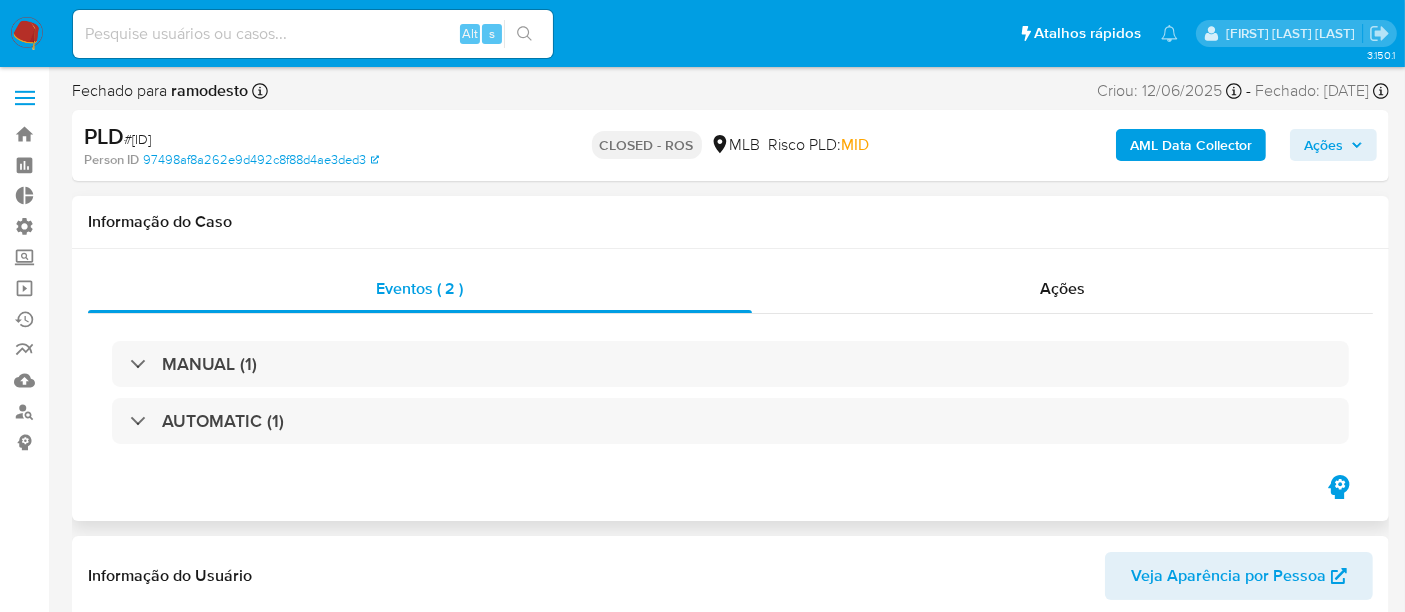 scroll, scrollTop: 844, scrollLeft: 0, axis: vertical 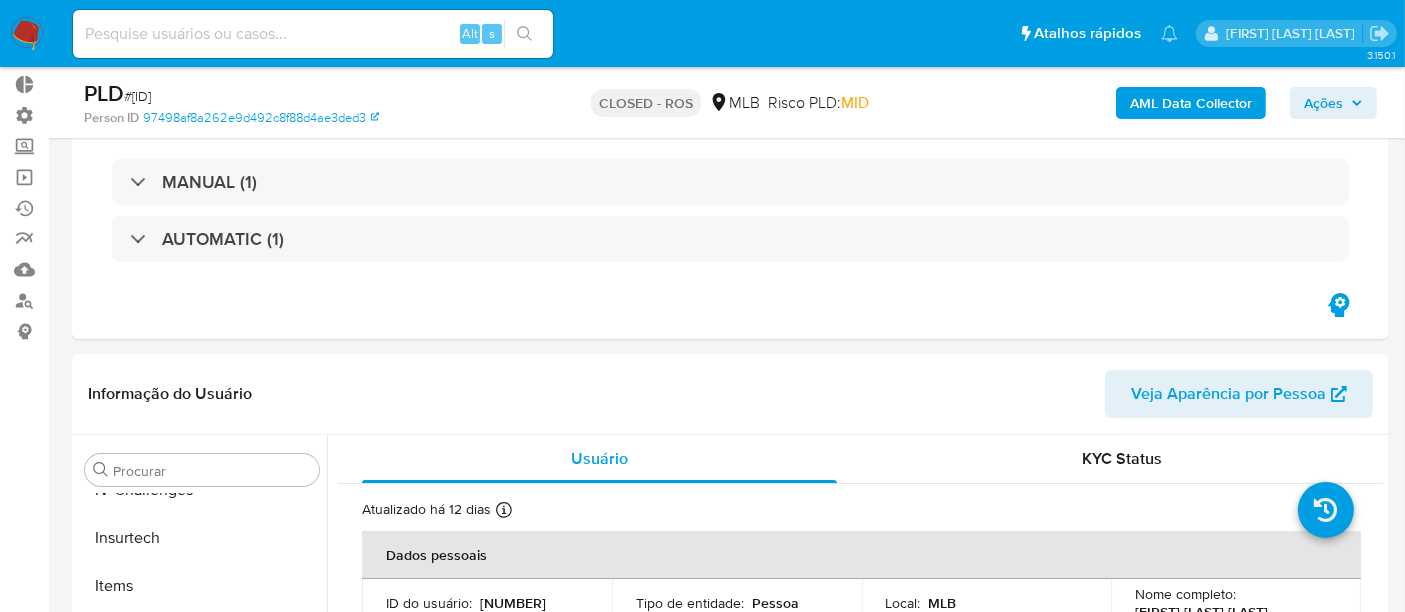 drag, startPoint x: 134, startPoint y: 100, endPoint x: 341, endPoint y: 92, distance: 207.15453 